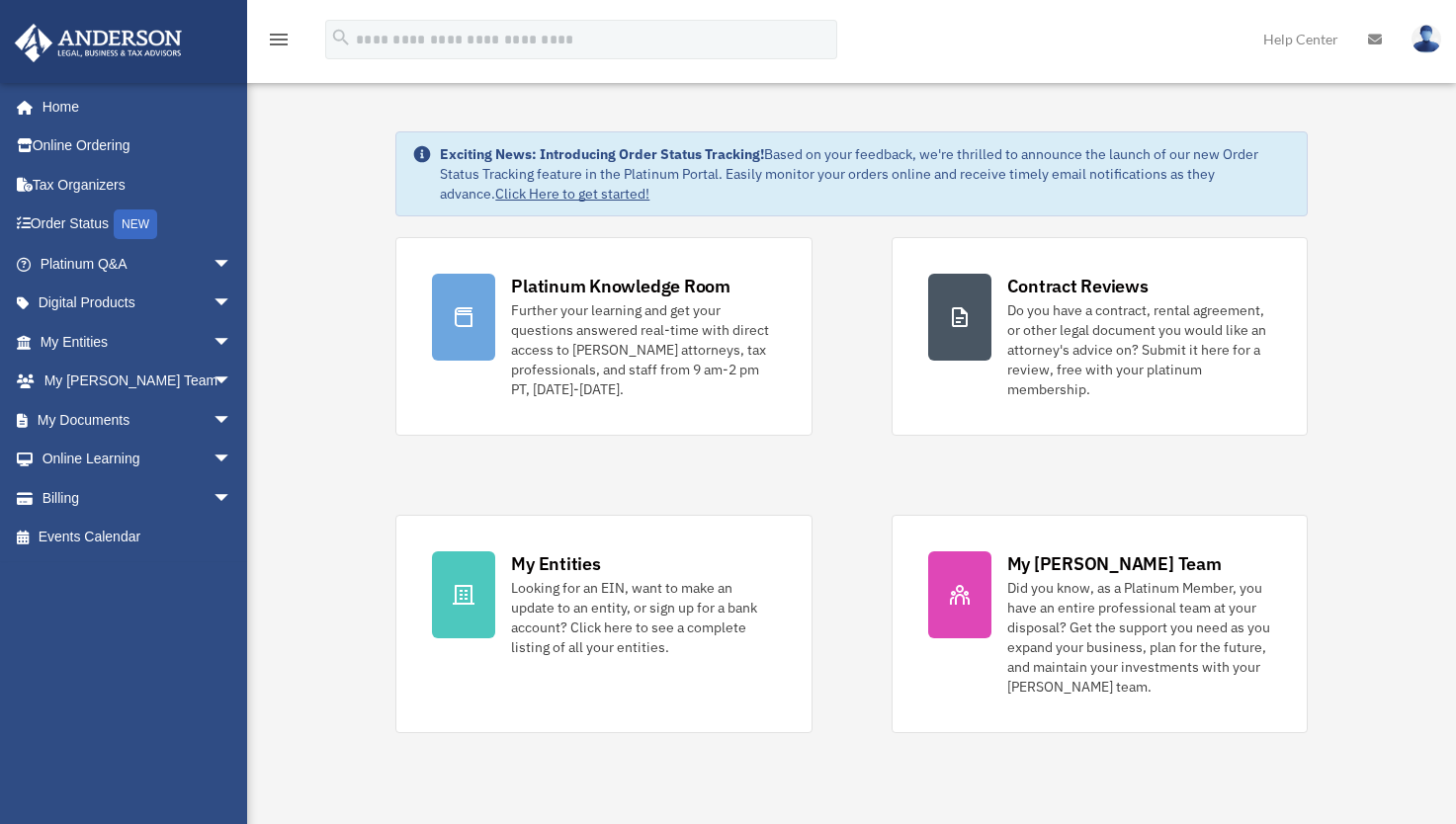 scroll, scrollTop: 0, scrollLeft: 0, axis: both 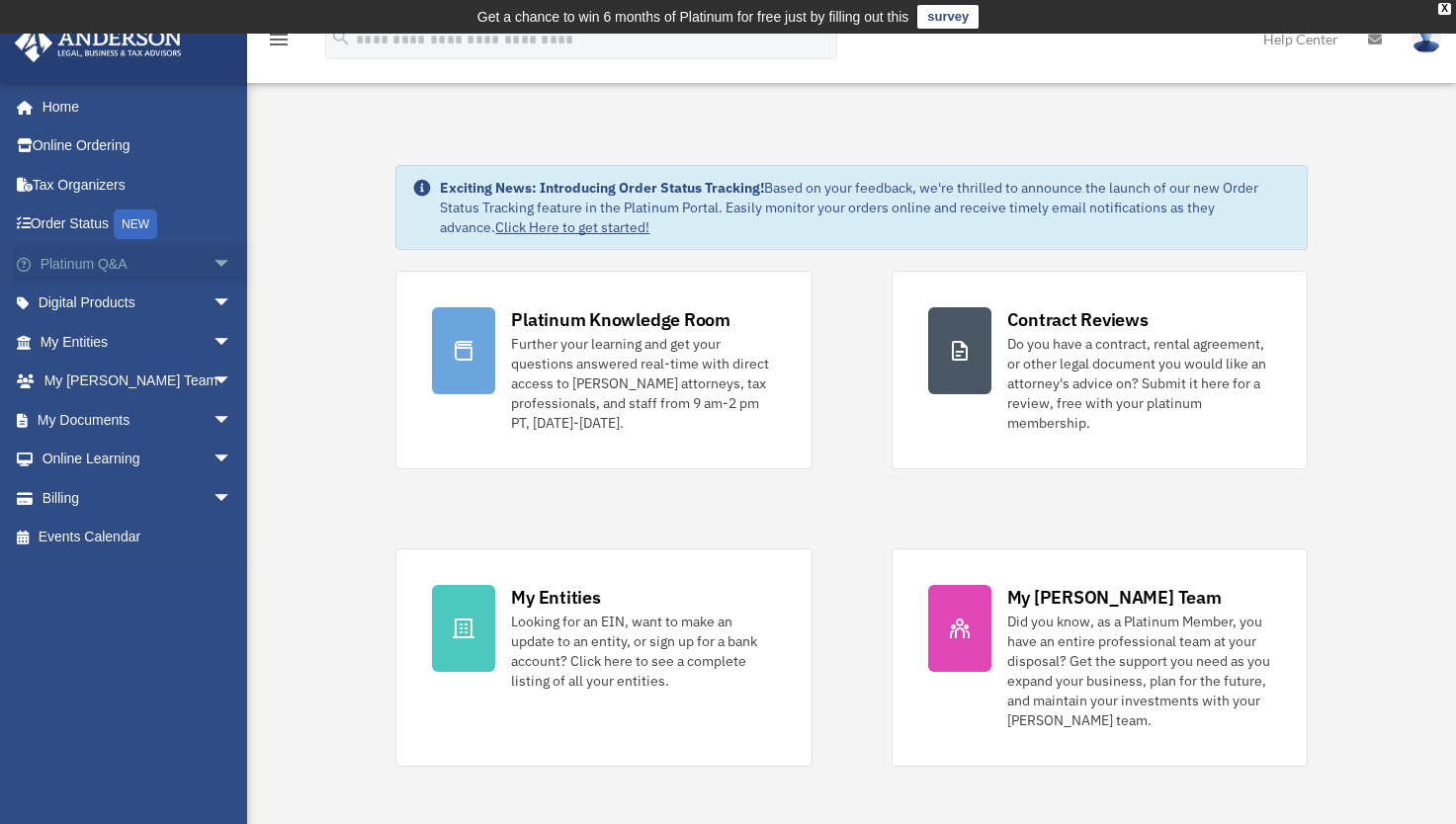 click on "arrow_drop_down" at bounding box center [232, 264] 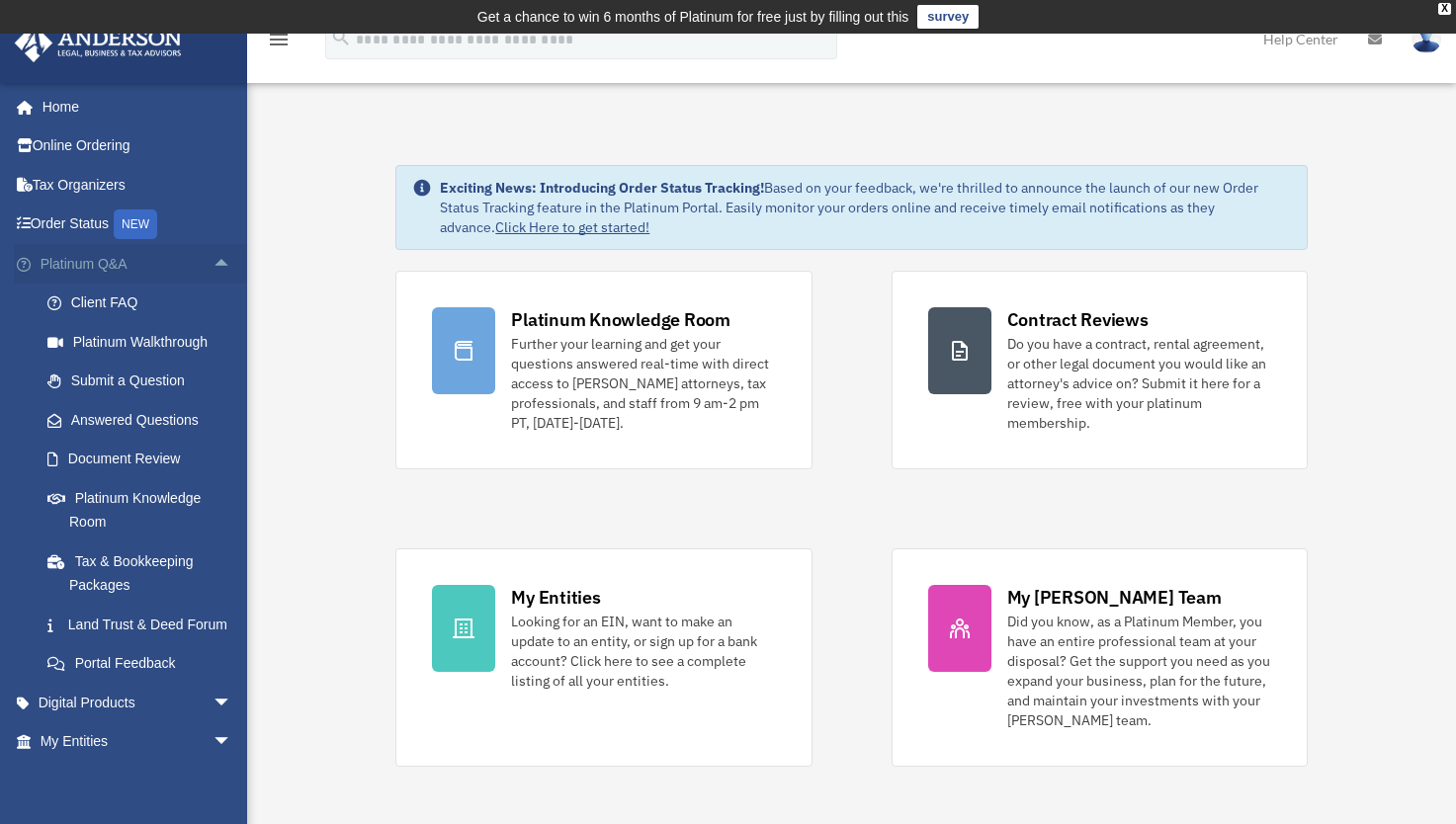 click on "arrow_drop_up" at bounding box center [232, 264] 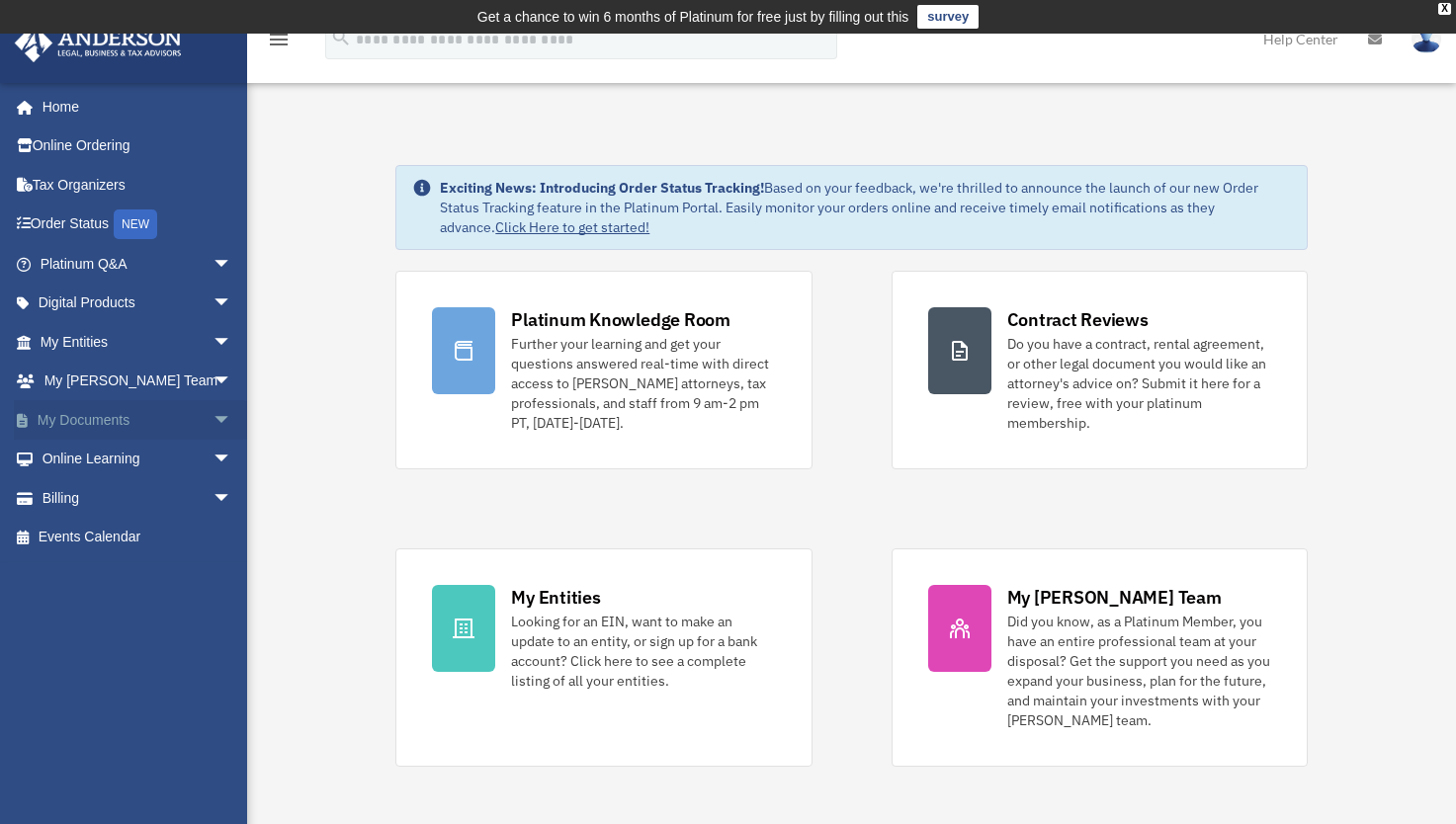 click on "arrow_drop_down" at bounding box center (232, 420) 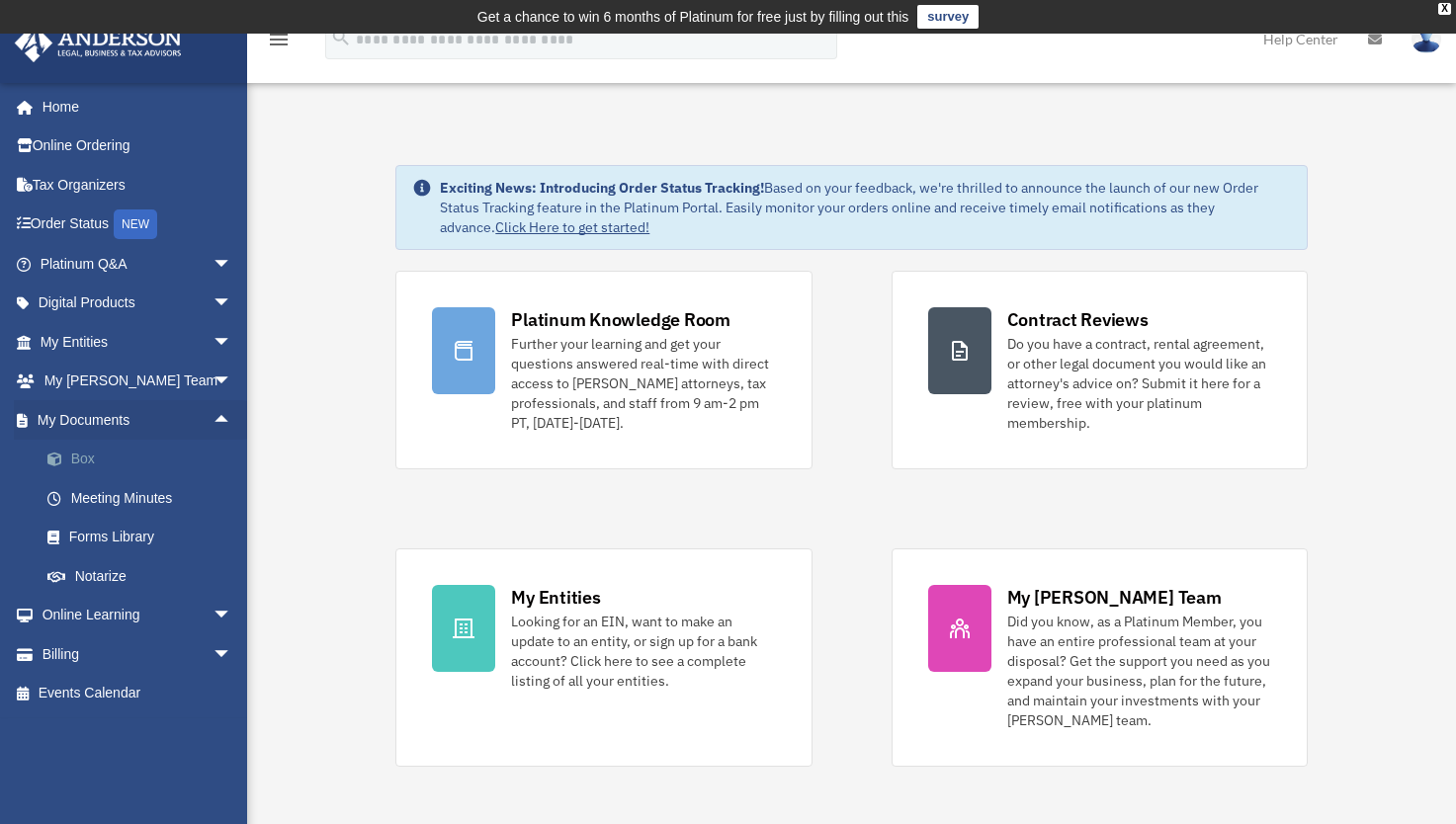 click on "Box" at bounding box center (144, 459) 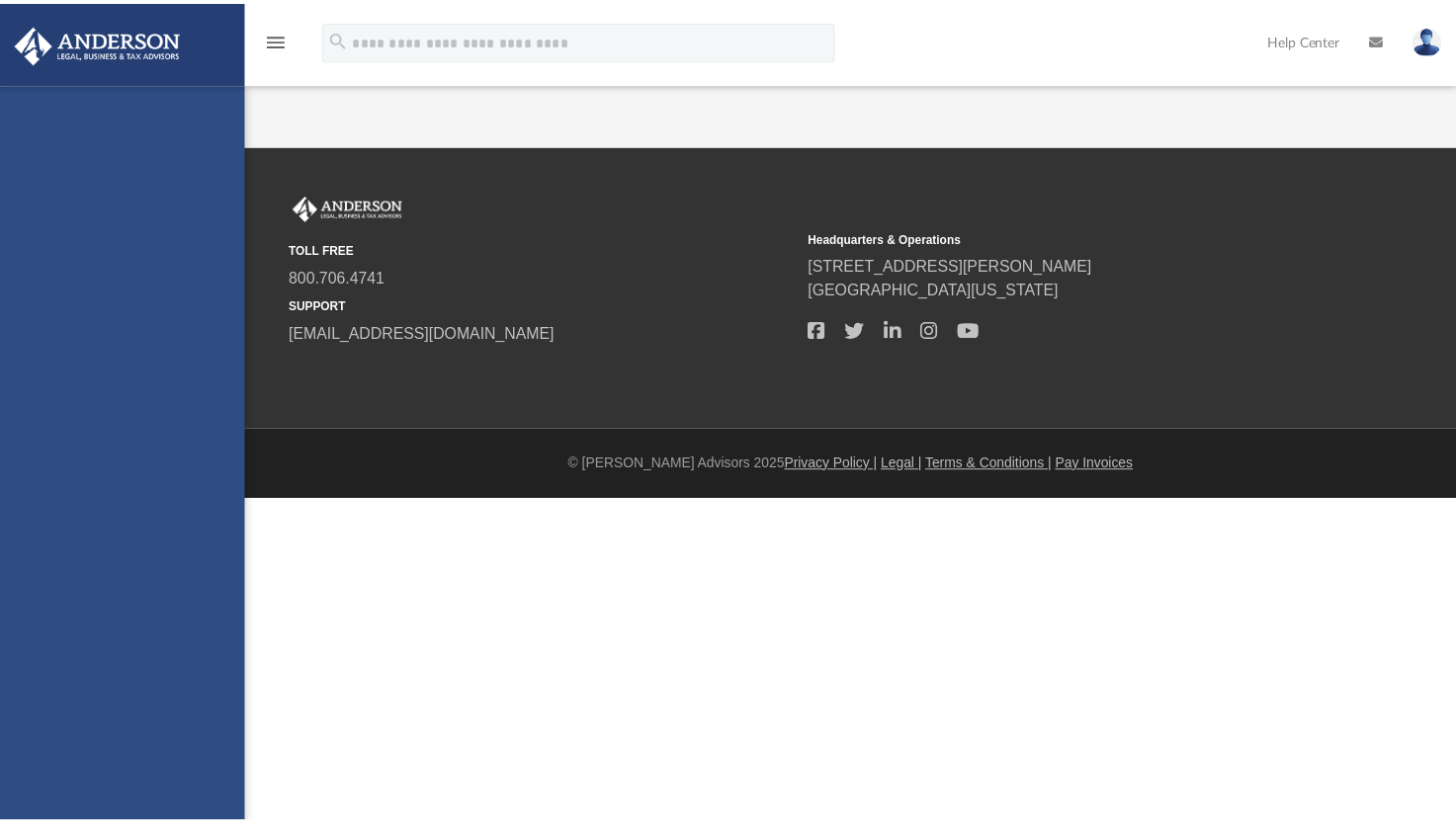 scroll, scrollTop: 0, scrollLeft: 0, axis: both 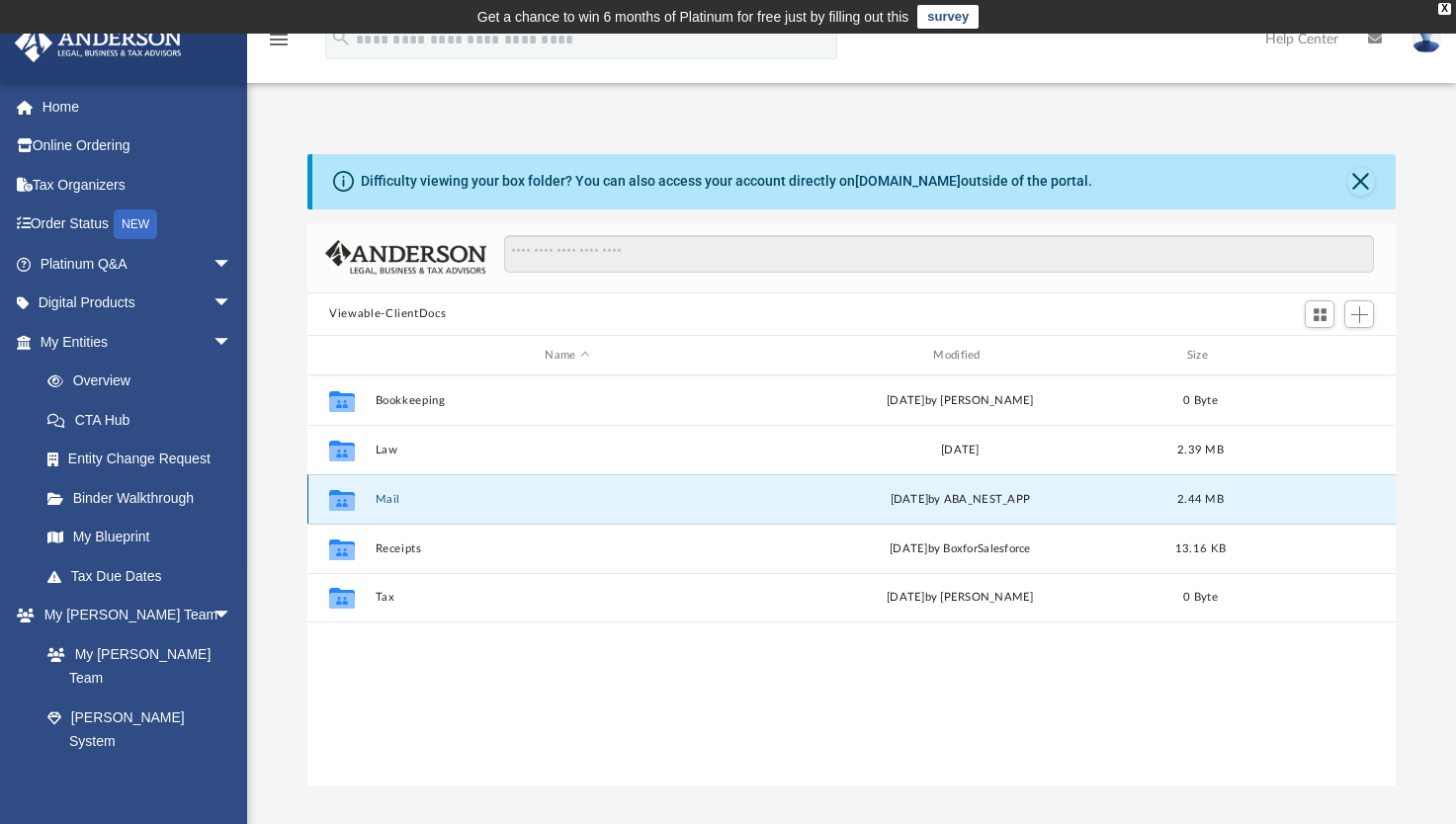 click on "Mail" at bounding box center [567, 499] 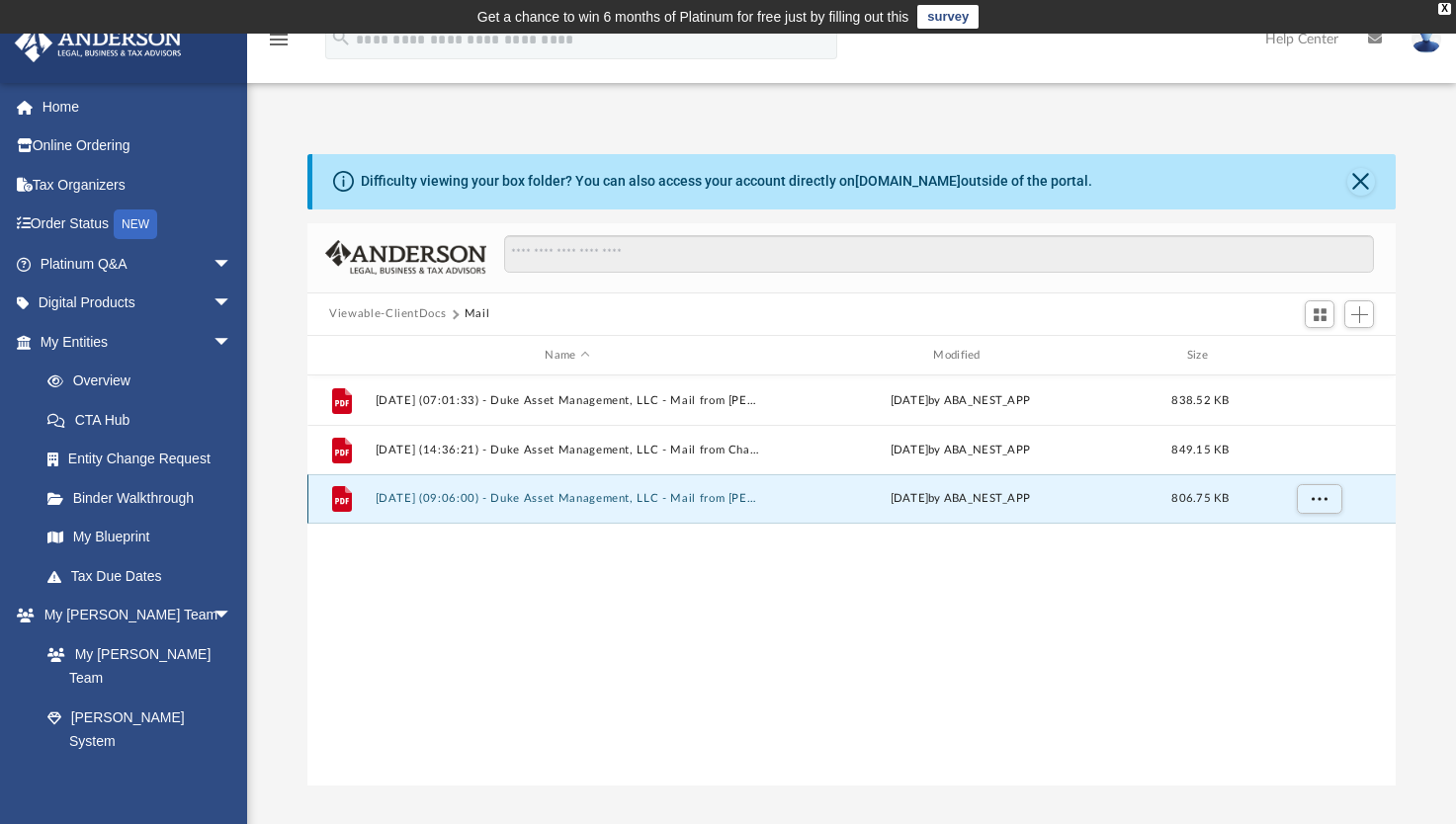 click on "2025.07.08 (09:06:00) - Duke Asset Management, LLC - Mail from MR T P BEEZLEY DUKE ASSET MANAGEMENT, LLC.pdf" at bounding box center [567, 499] 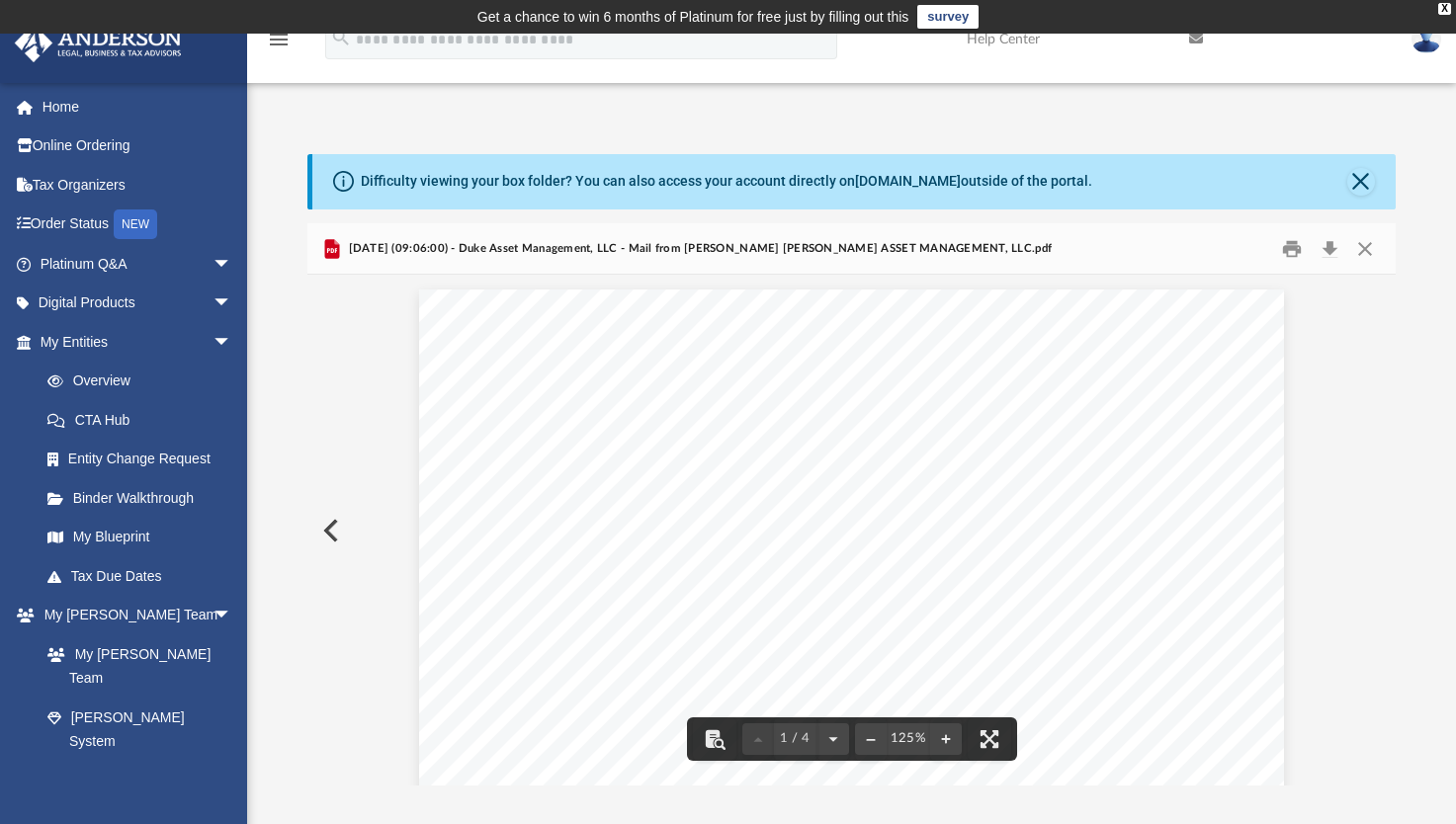 click at bounding box center (851, 3631) 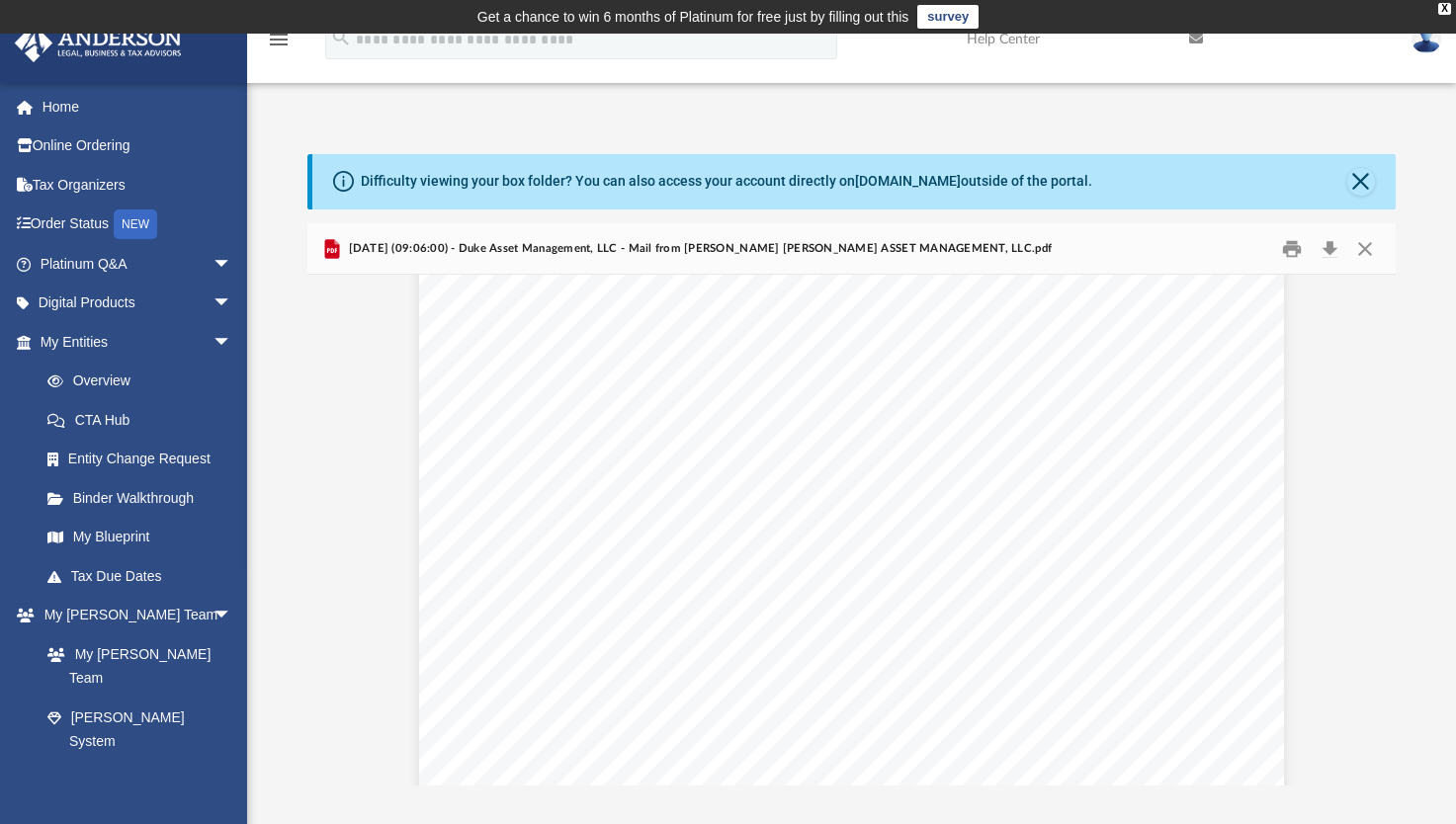 scroll, scrollTop: 0, scrollLeft: 0, axis: both 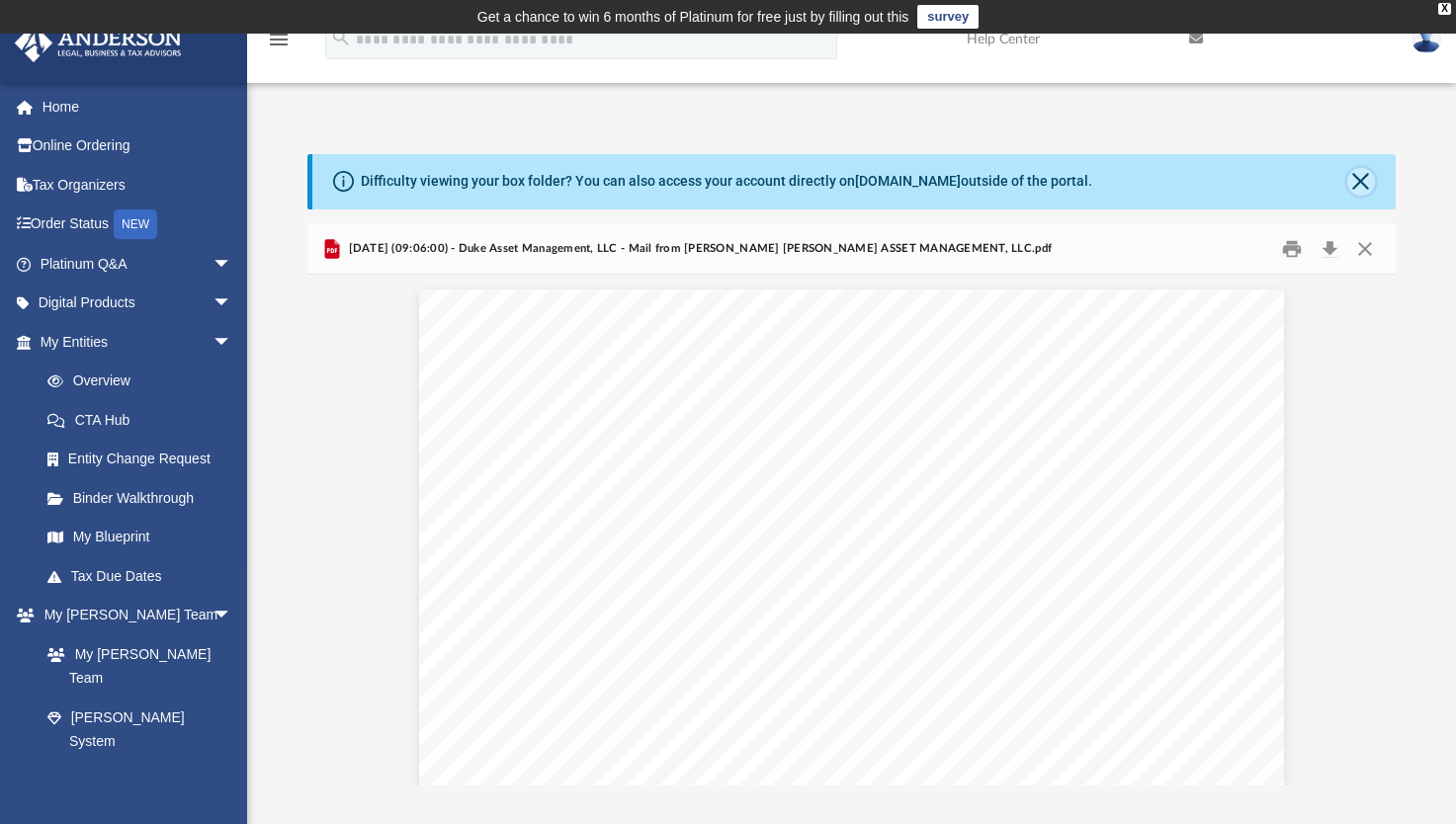 click 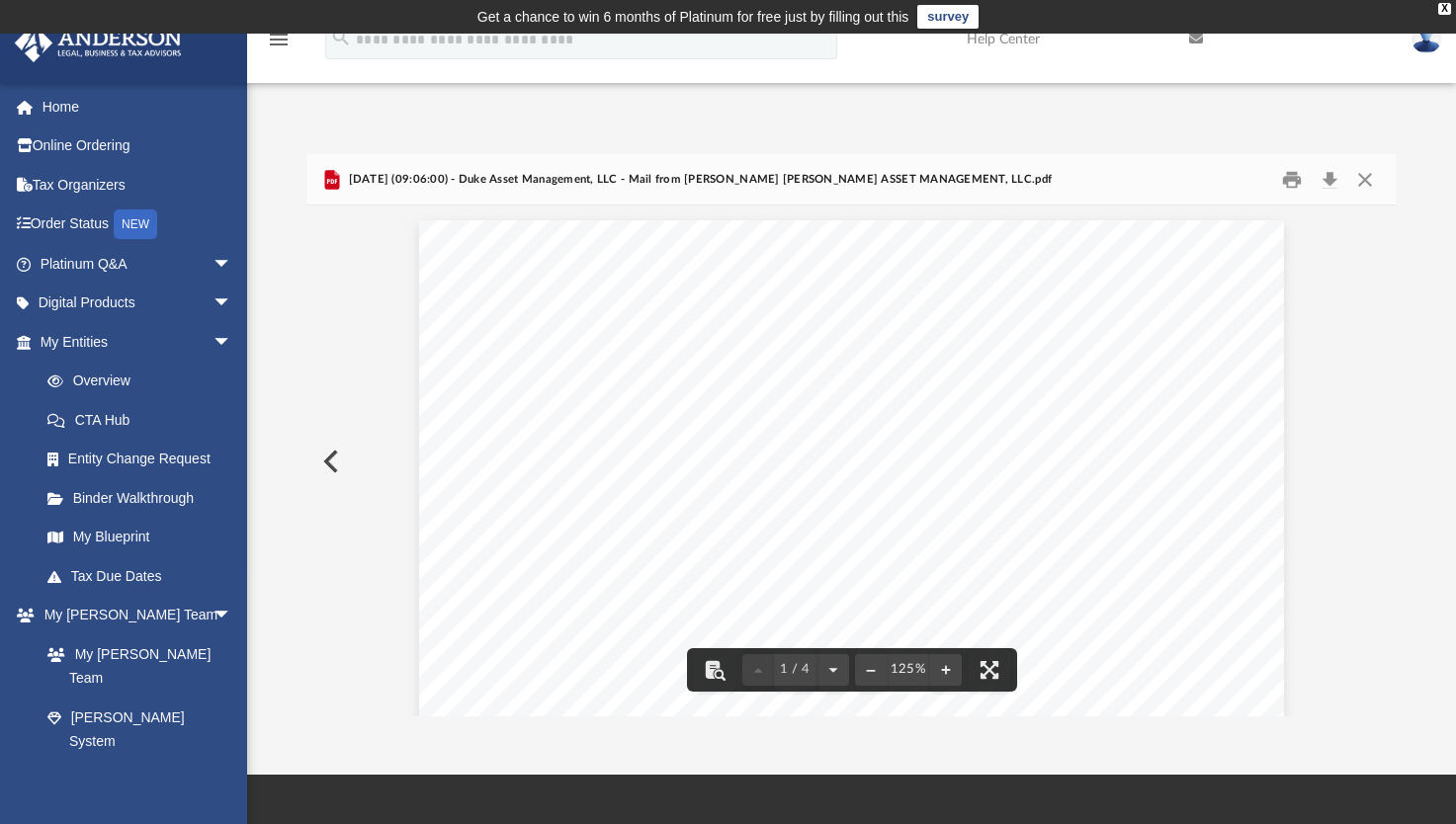 click at bounding box center (851, 3562) 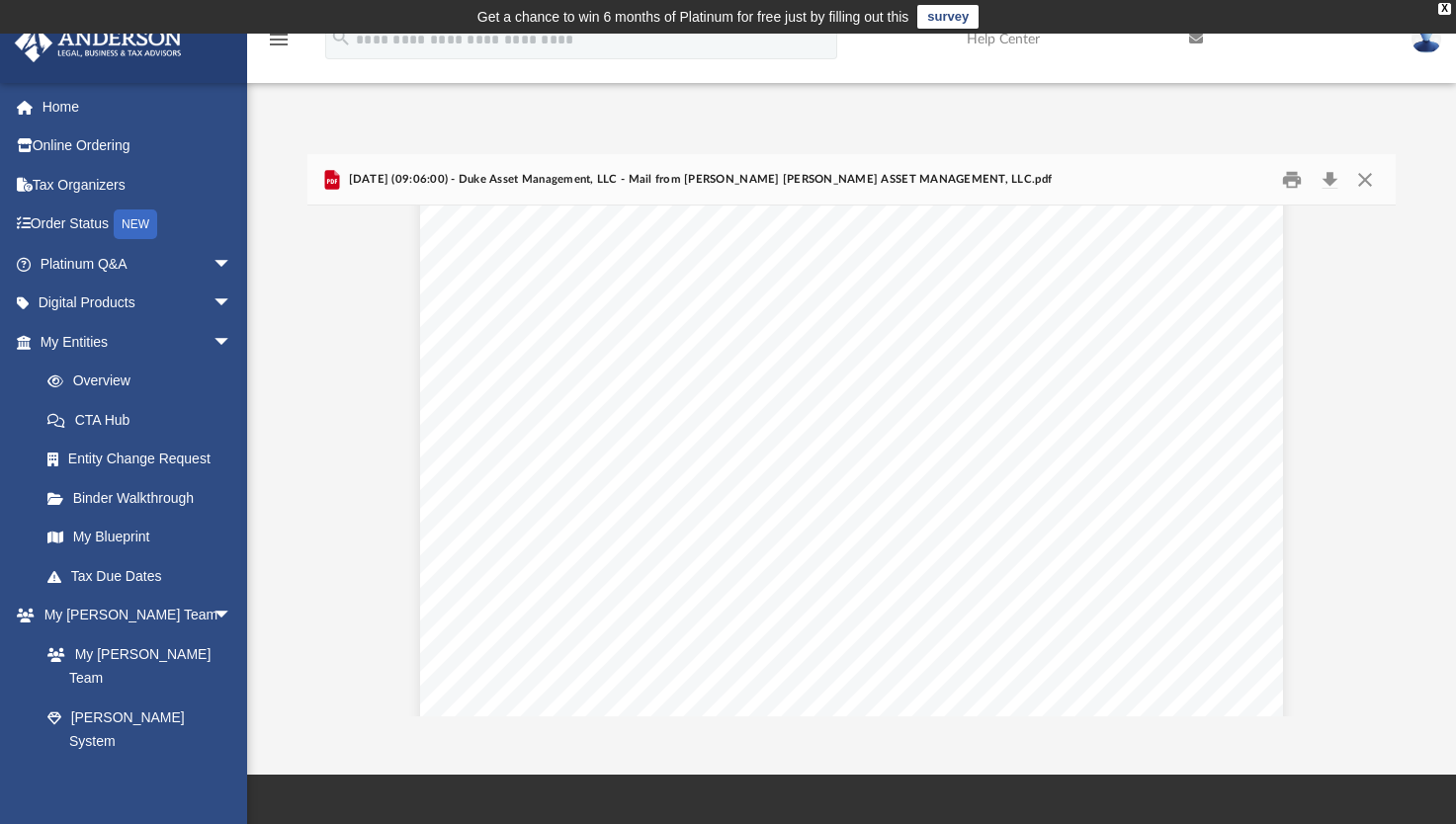 scroll, scrollTop: 6148, scrollLeft: 0, axis: vertical 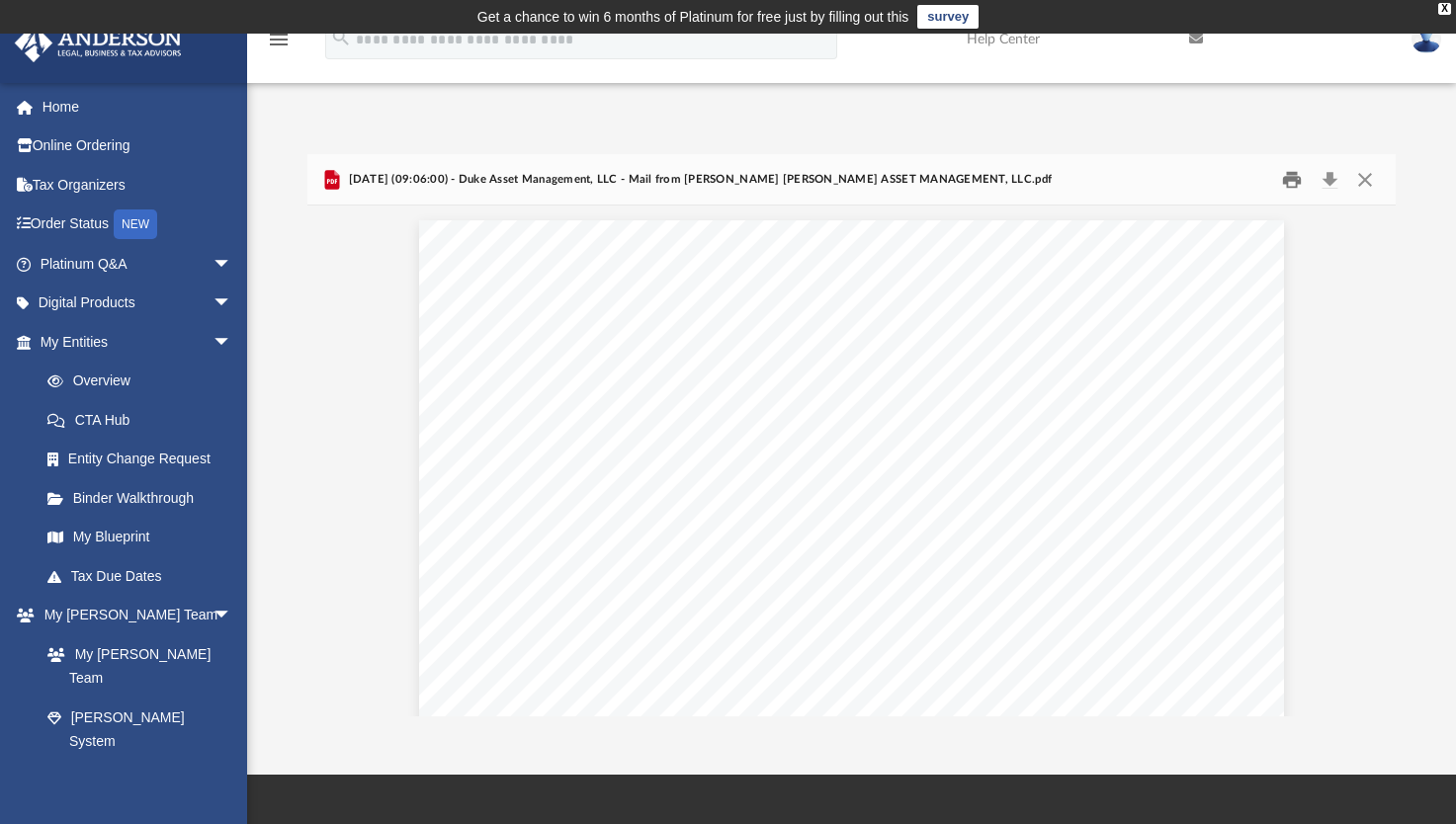 click at bounding box center [1292, 179] 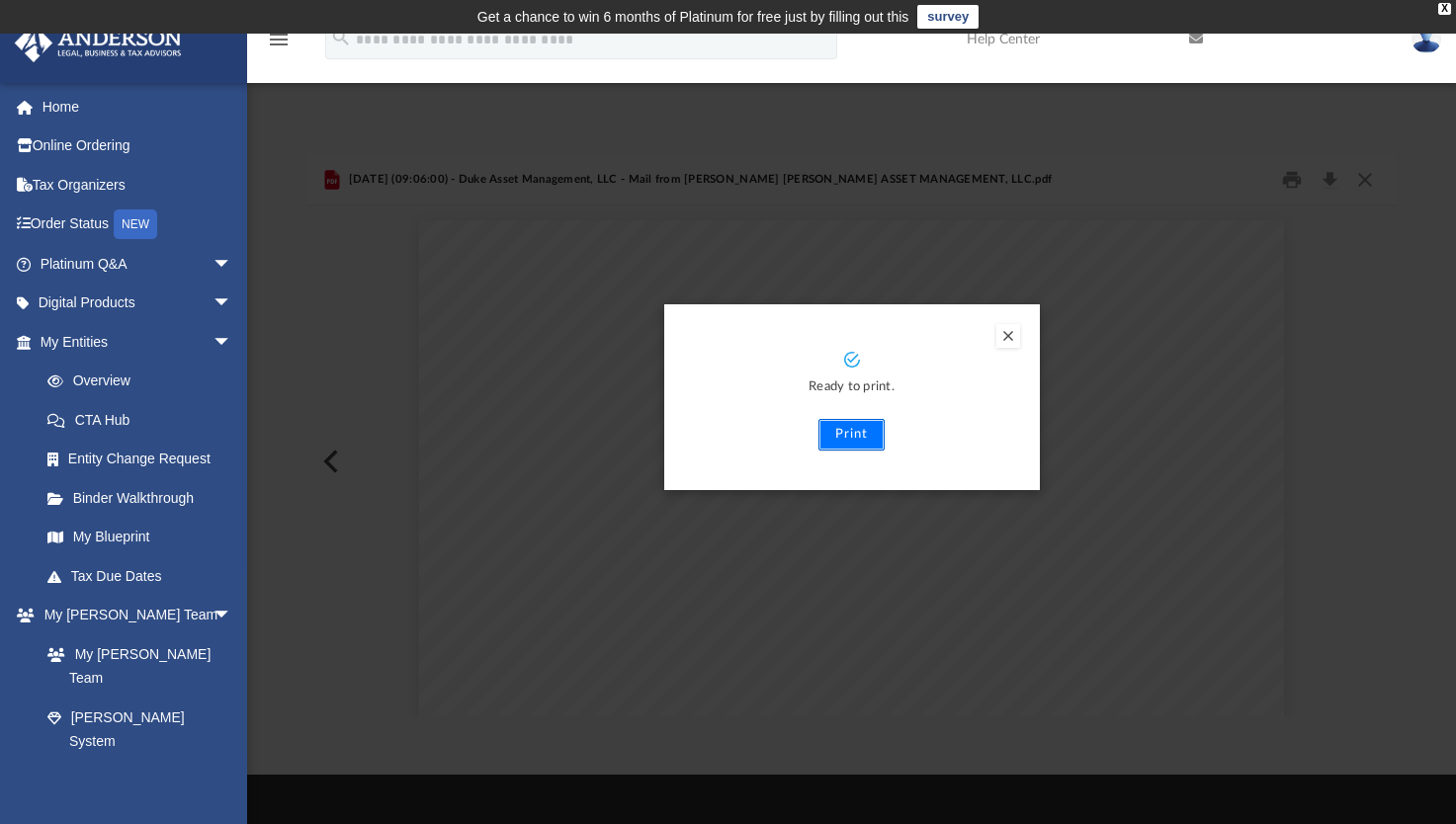 click on "Print" at bounding box center [851, 435] 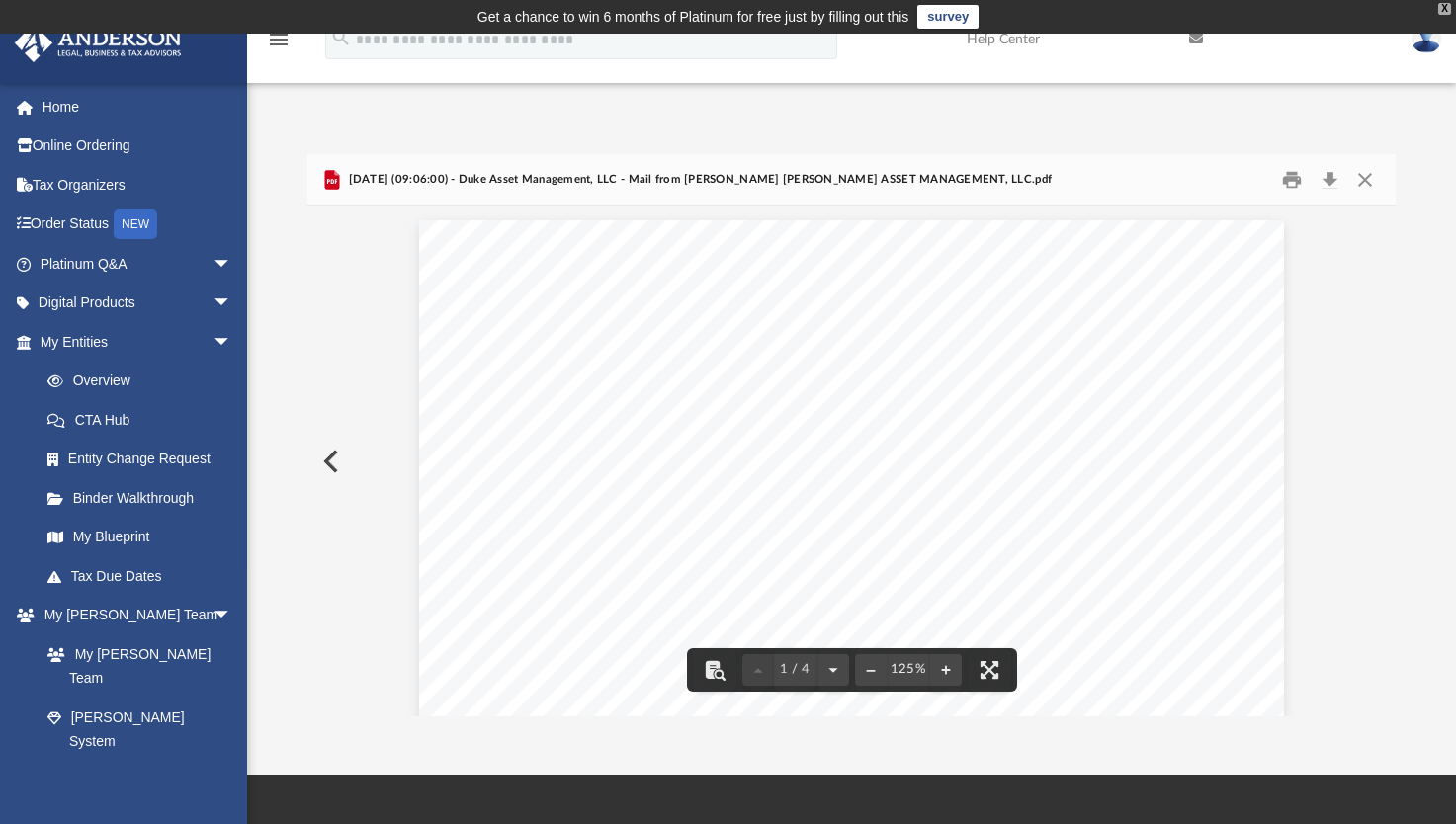 click on "X" at bounding box center (1444, 9) 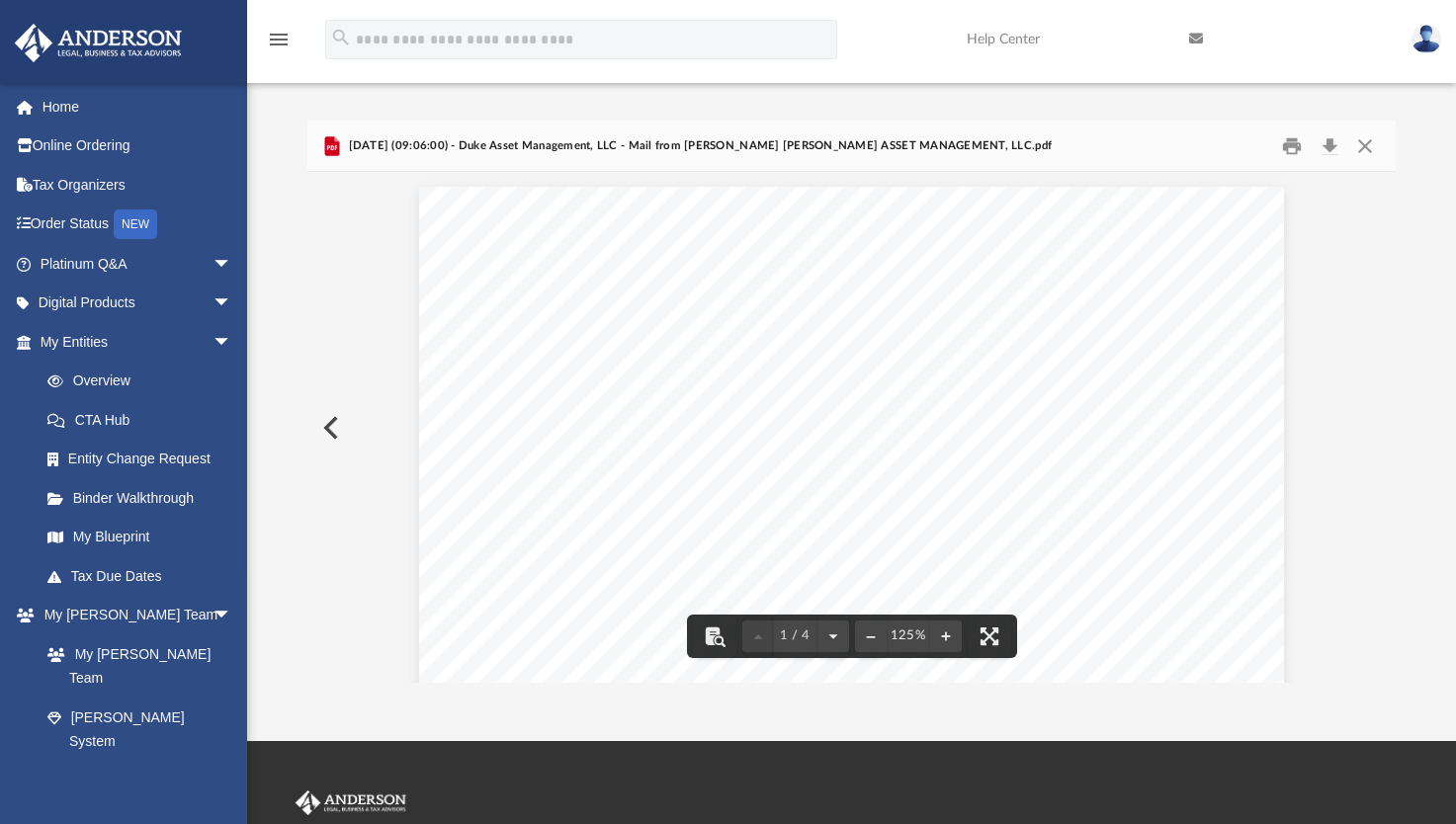 click at bounding box center (329, 428) 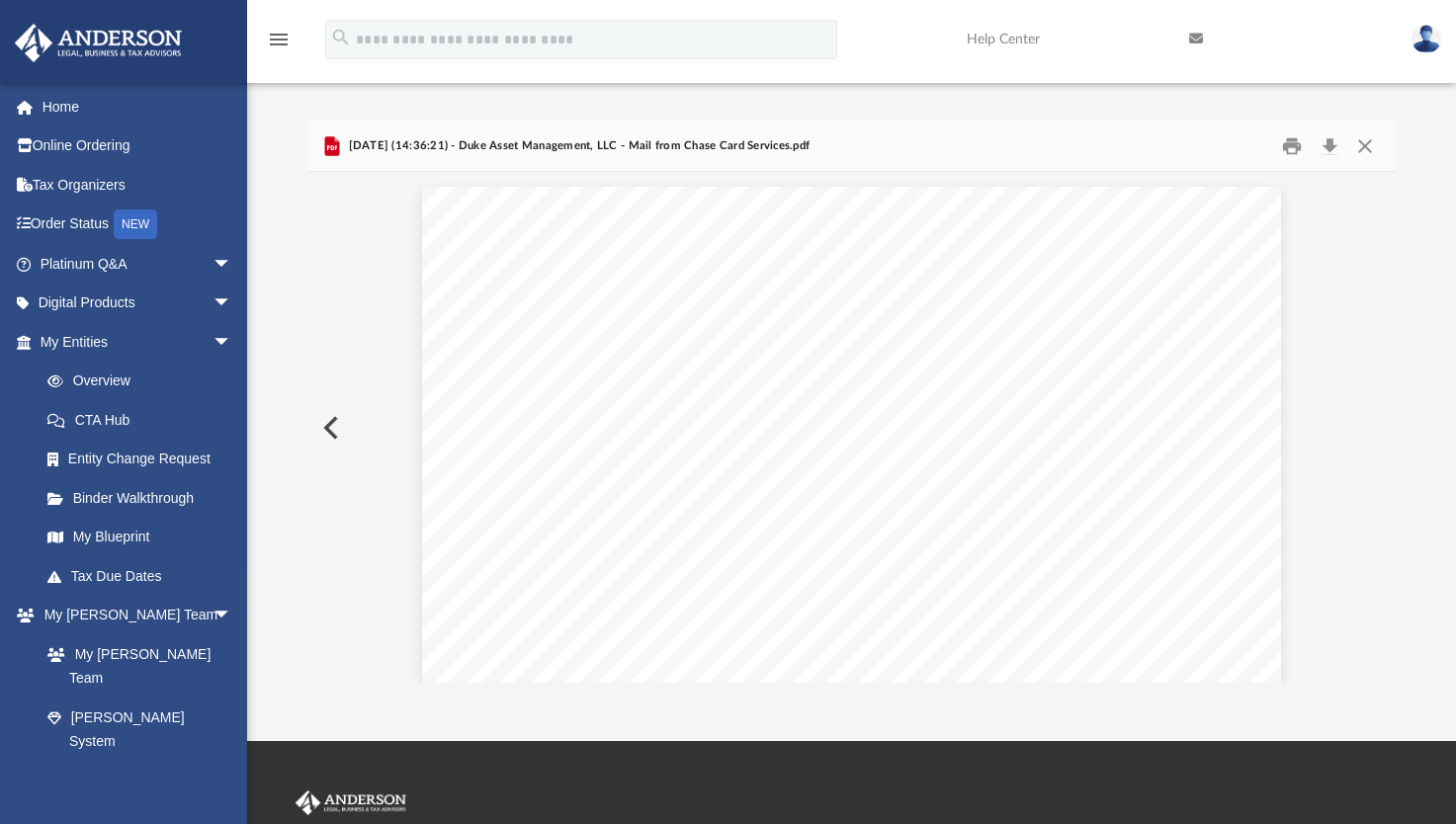 click at bounding box center [329, 428] 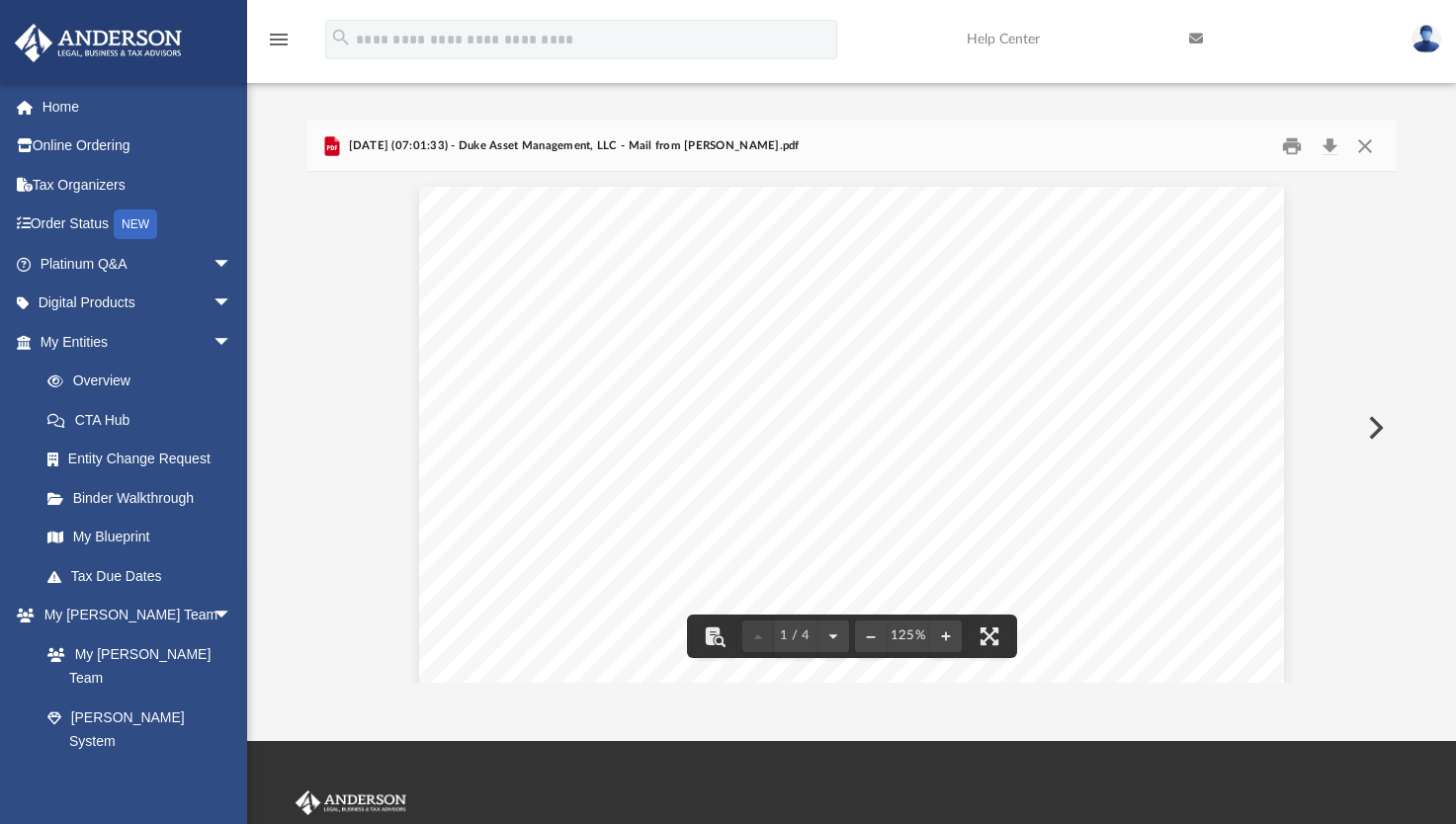 click at bounding box center [1374, 428] 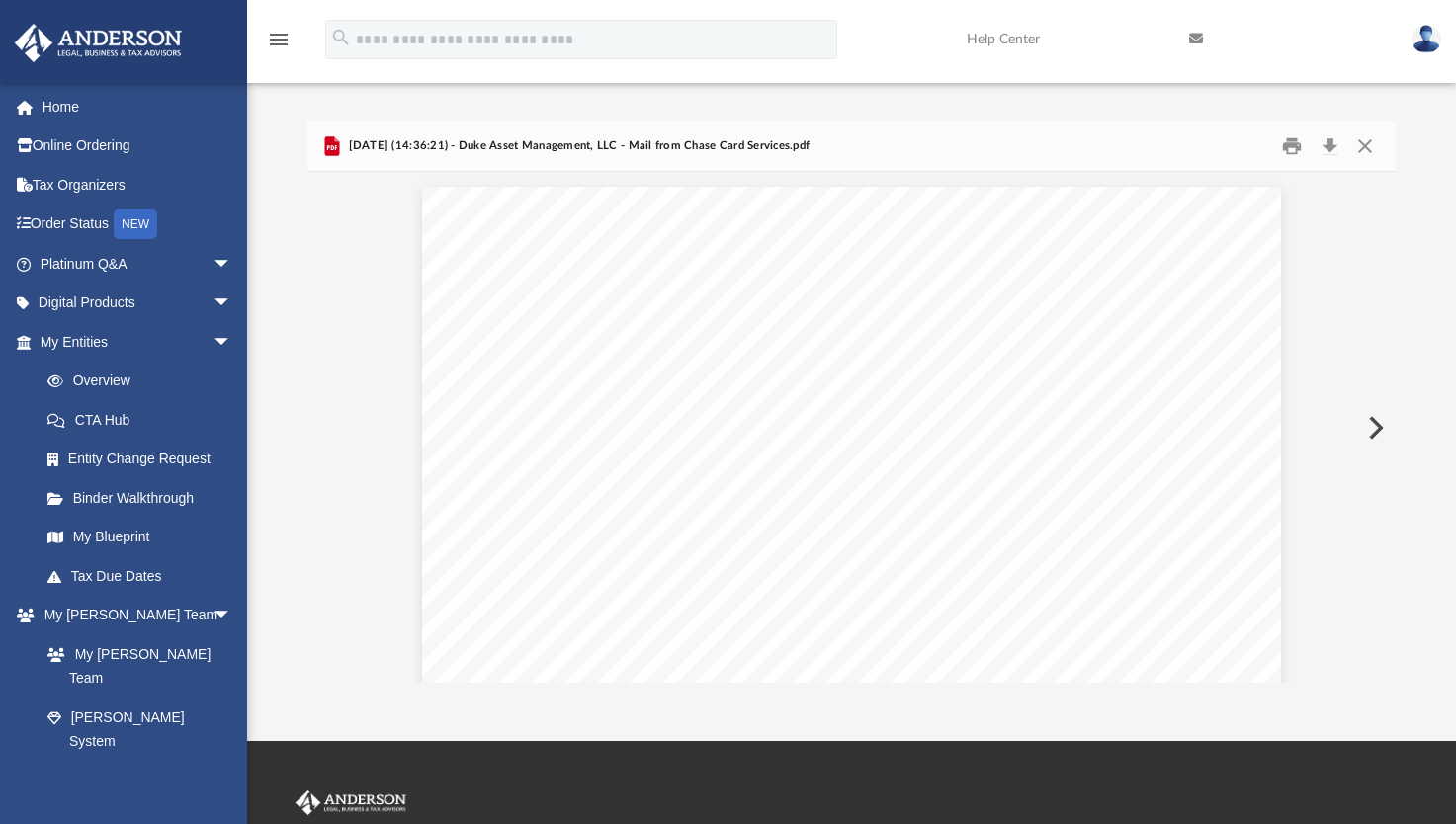 click at bounding box center (1374, 428) 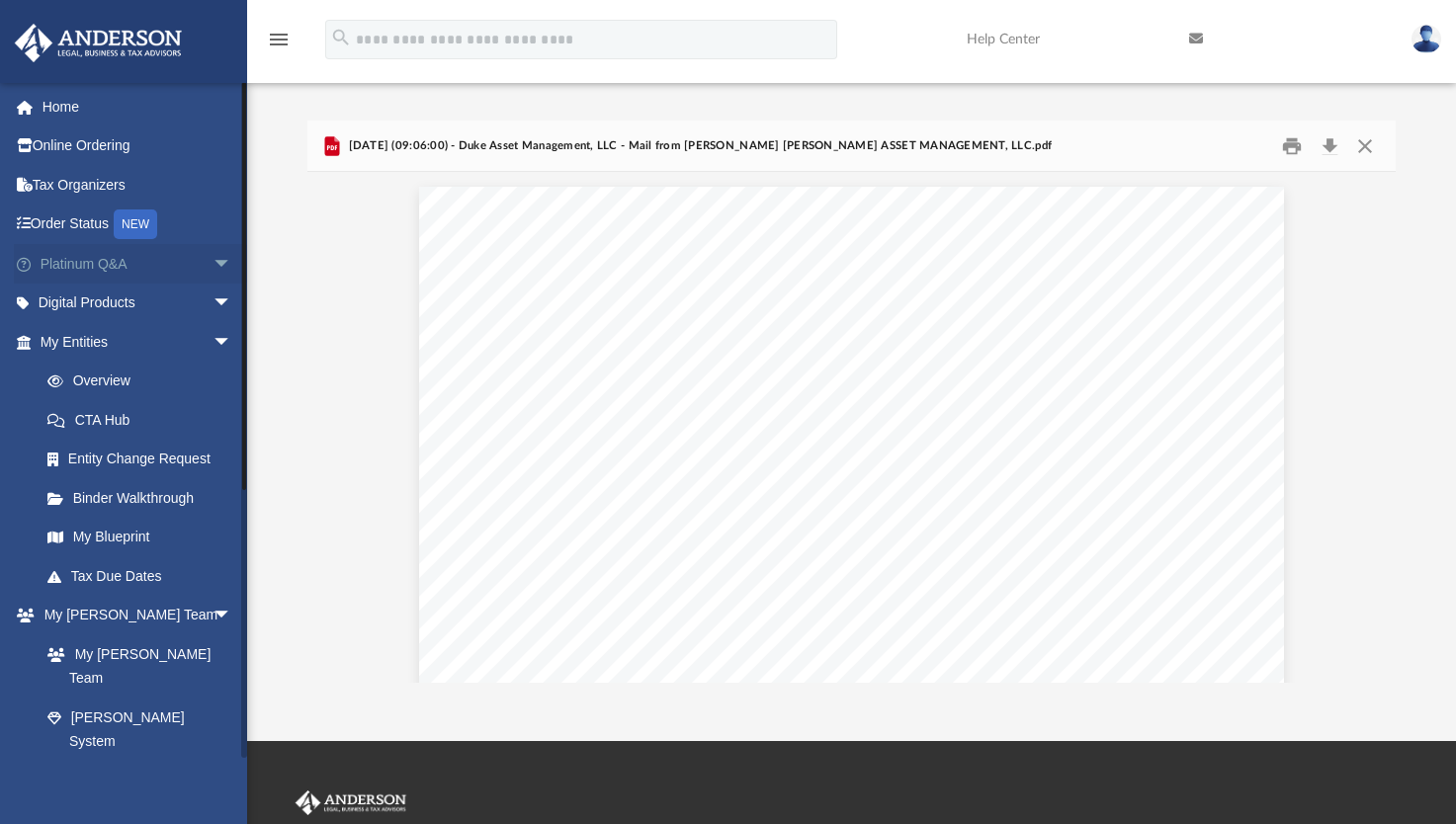 click on "Platinum Q&A arrow_drop_down" at bounding box center [137, 264] 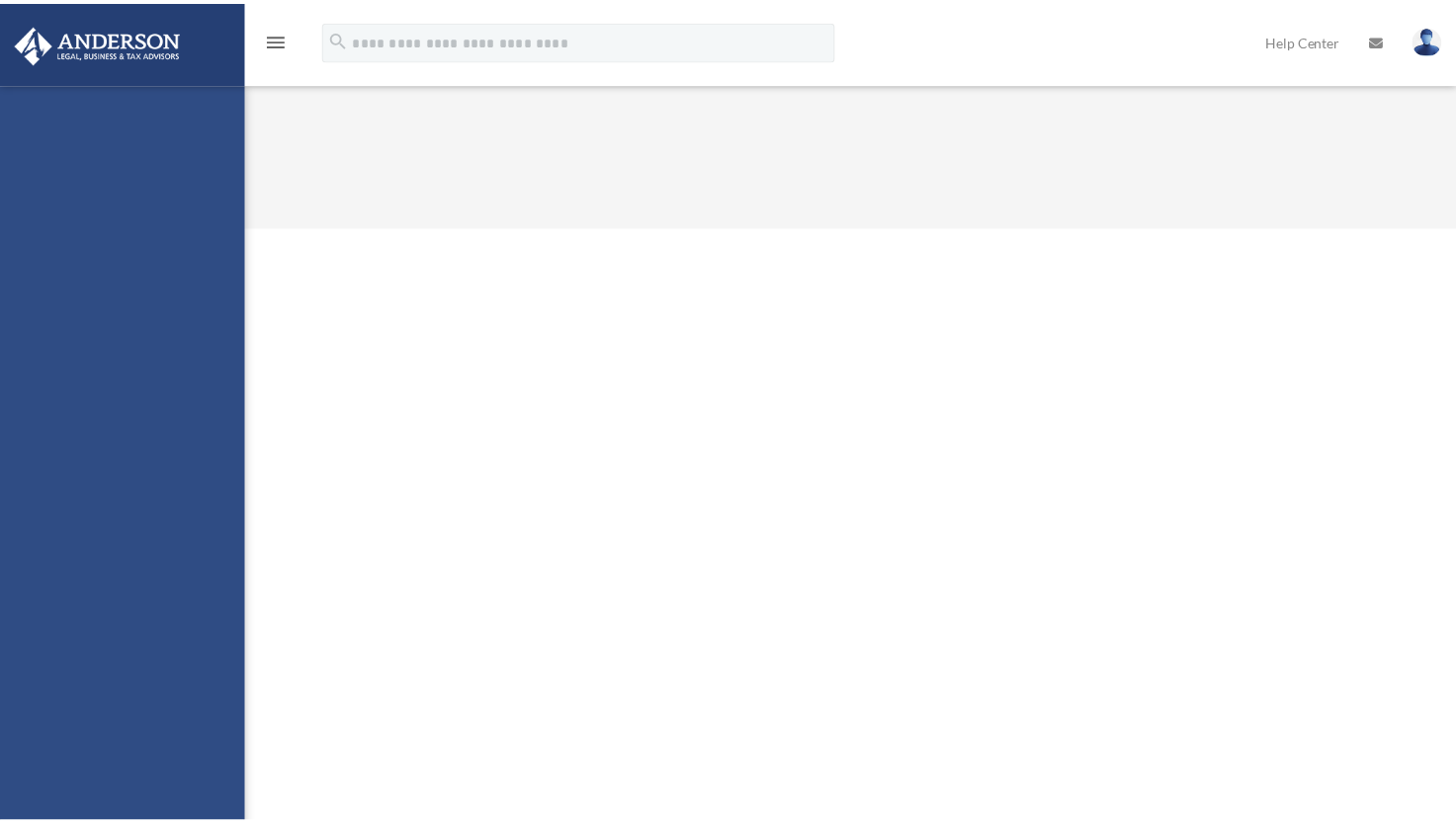scroll, scrollTop: 0, scrollLeft: 0, axis: both 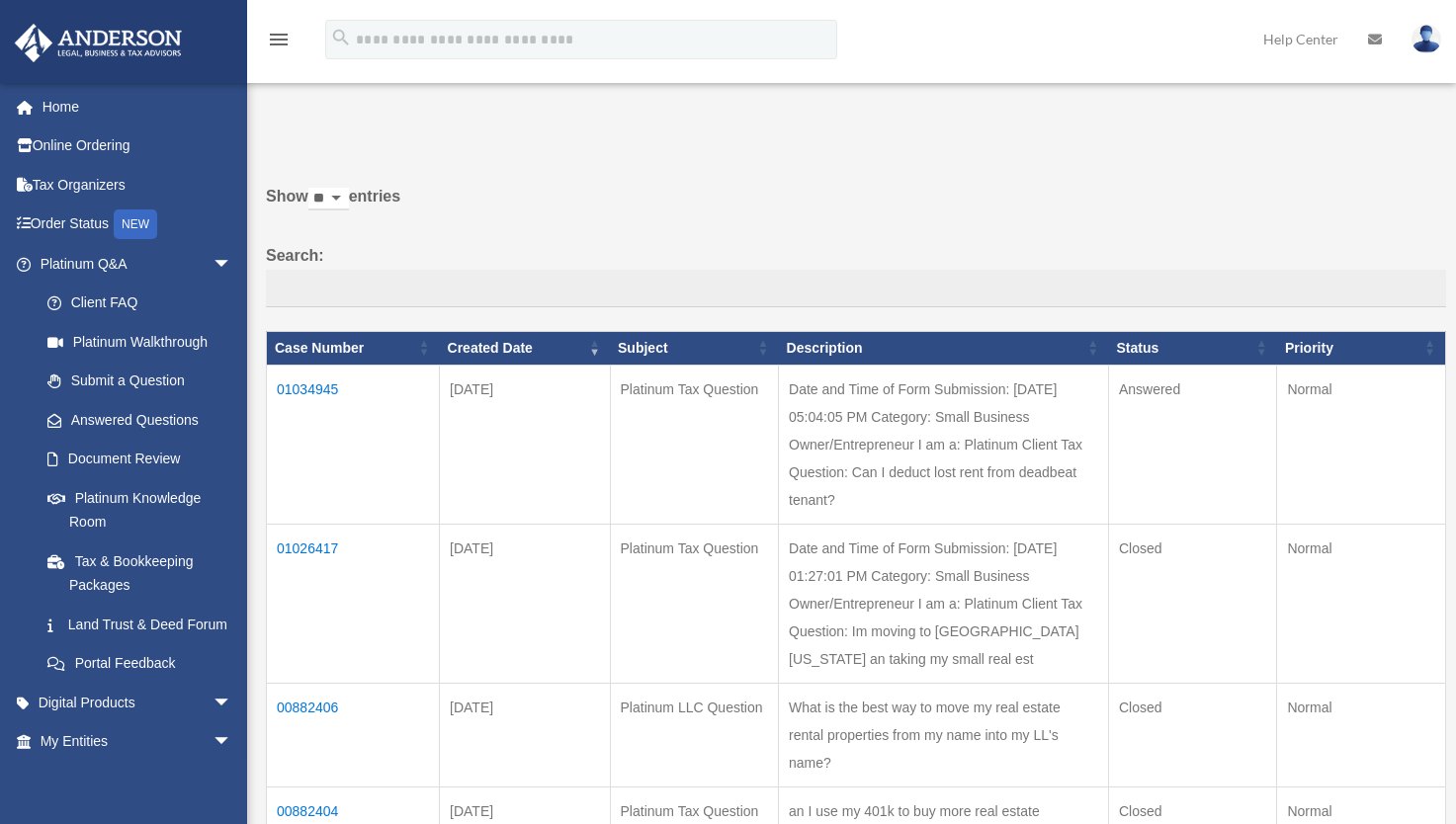 click on "01034945" at bounding box center [353, 444] 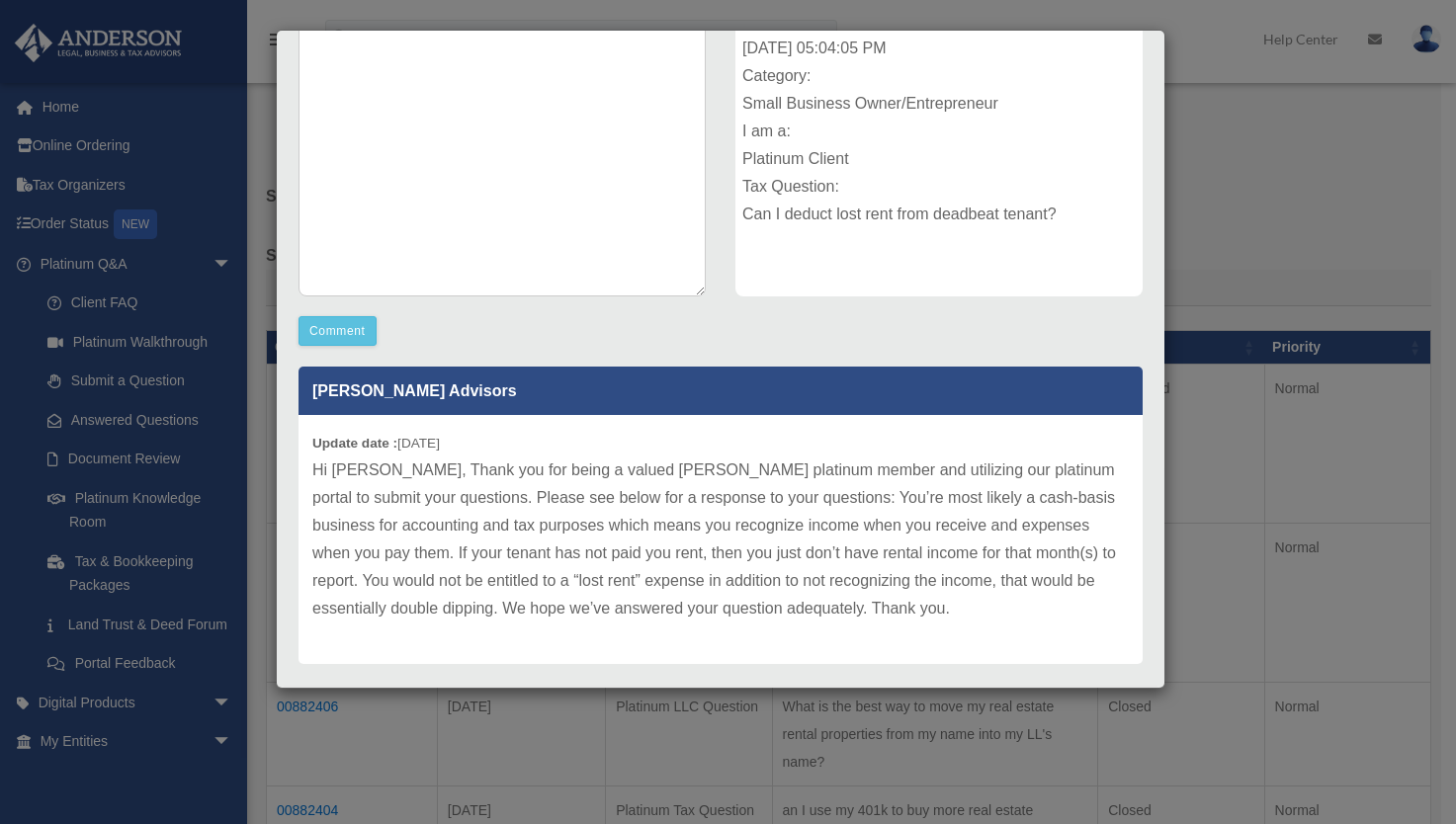 scroll, scrollTop: 352, scrollLeft: 0, axis: vertical 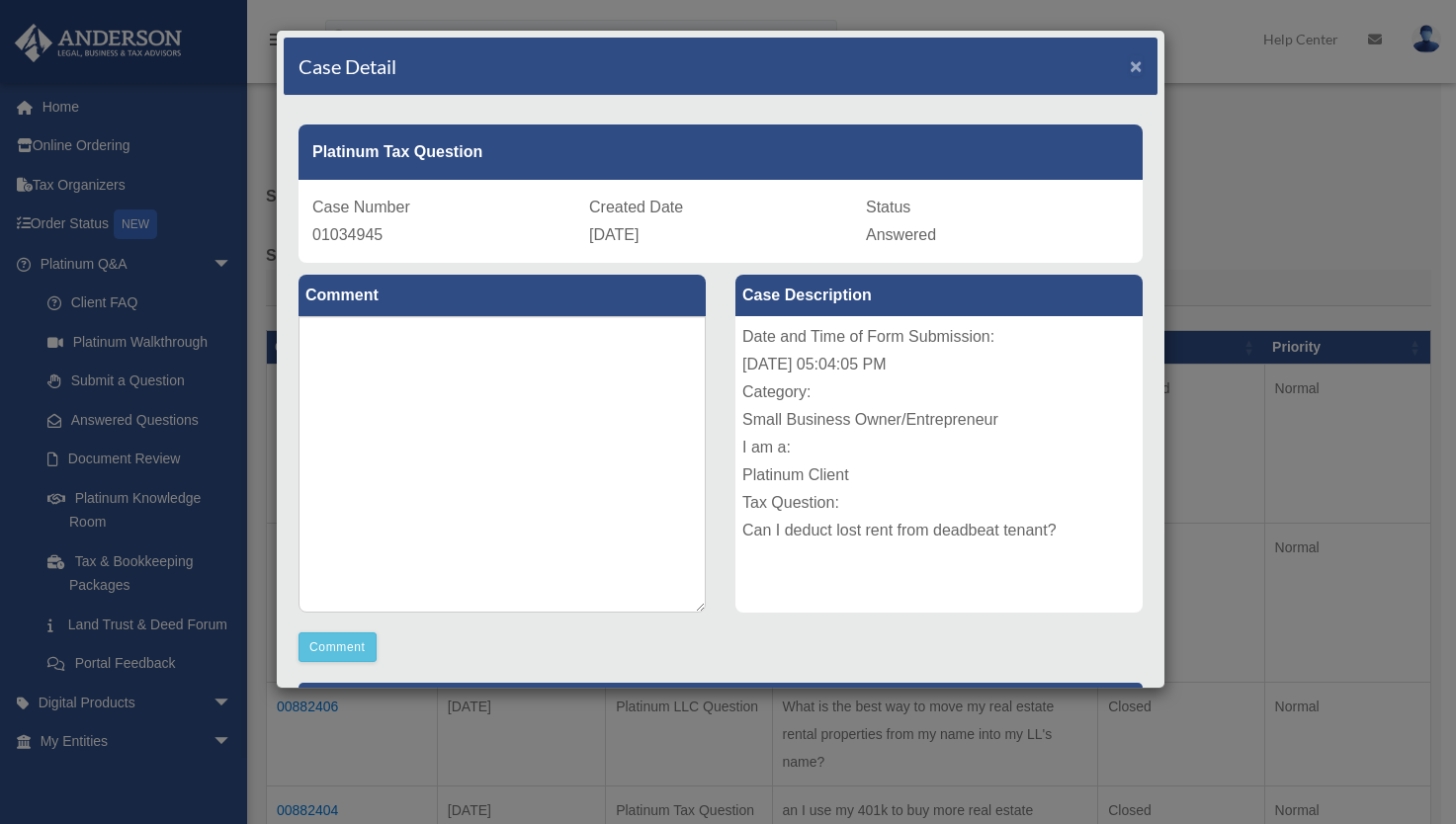 click on "×" at bounding box center (1136, 65) 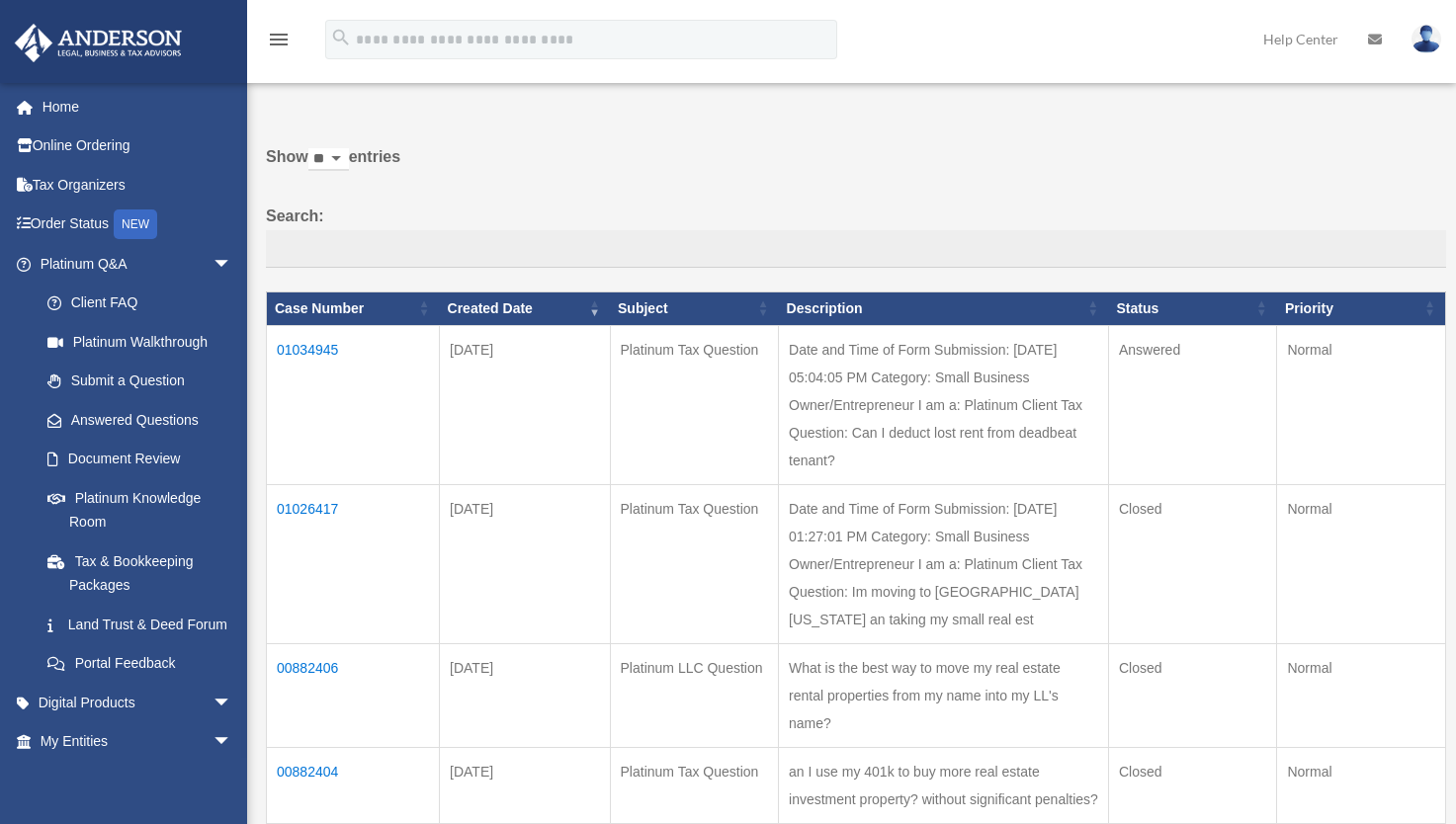 scroll, scrollTop: 79, scrollLeft: 0, axis: vertical 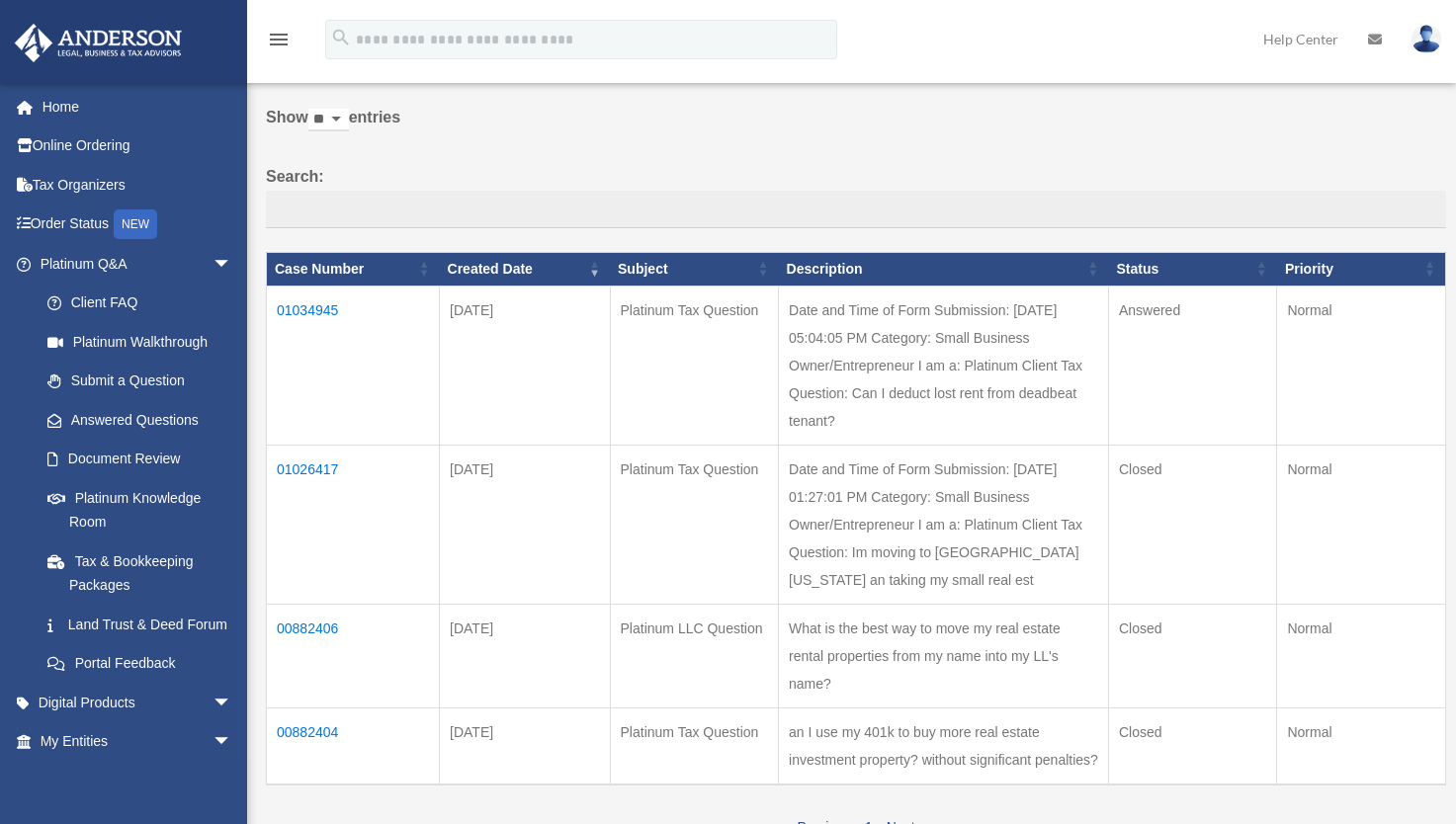 click on "01034945" at bounding box center (353, 365) 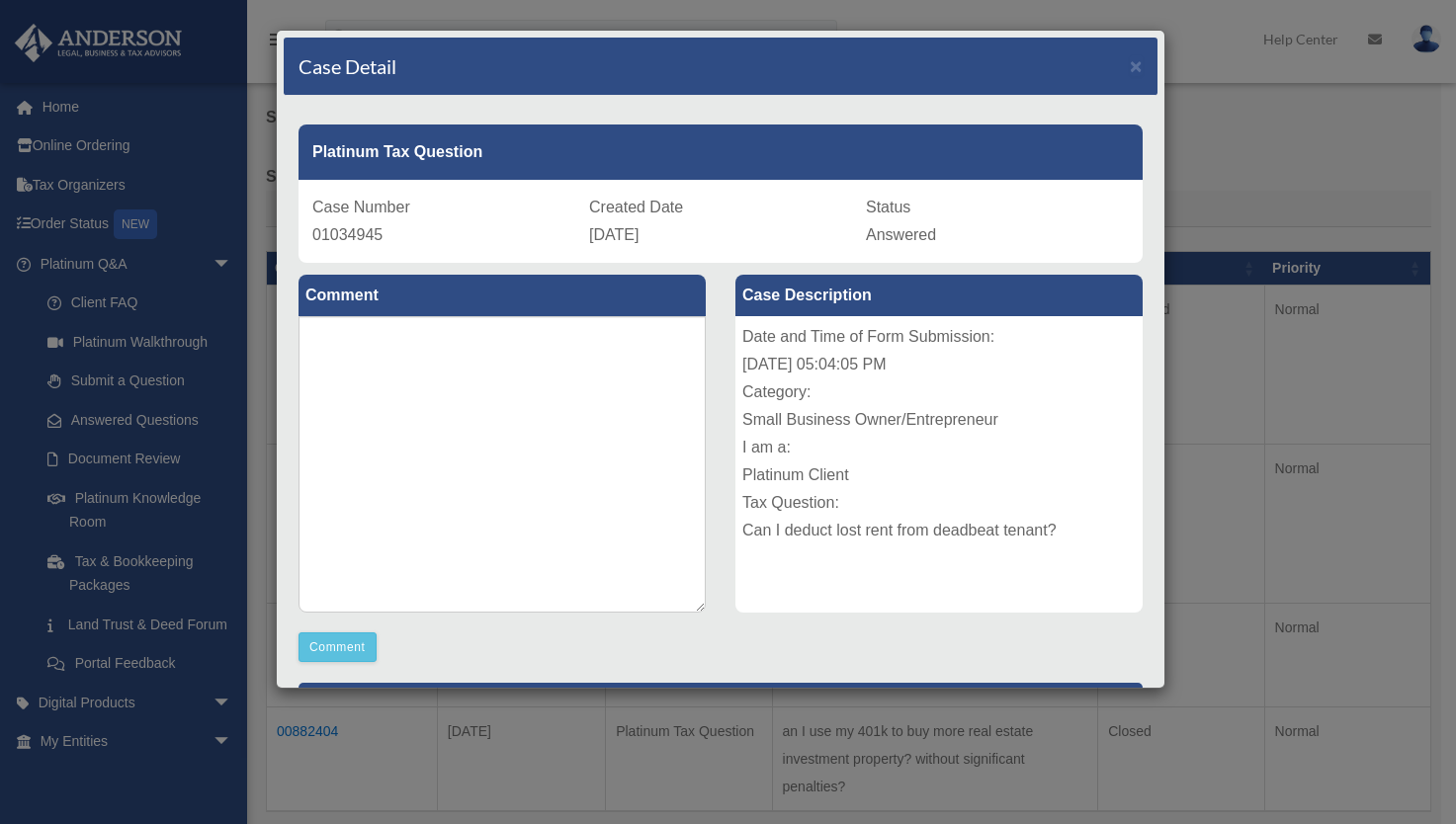 scroll, scrollTop: 352, scrollLeft: 0, axis: vertical 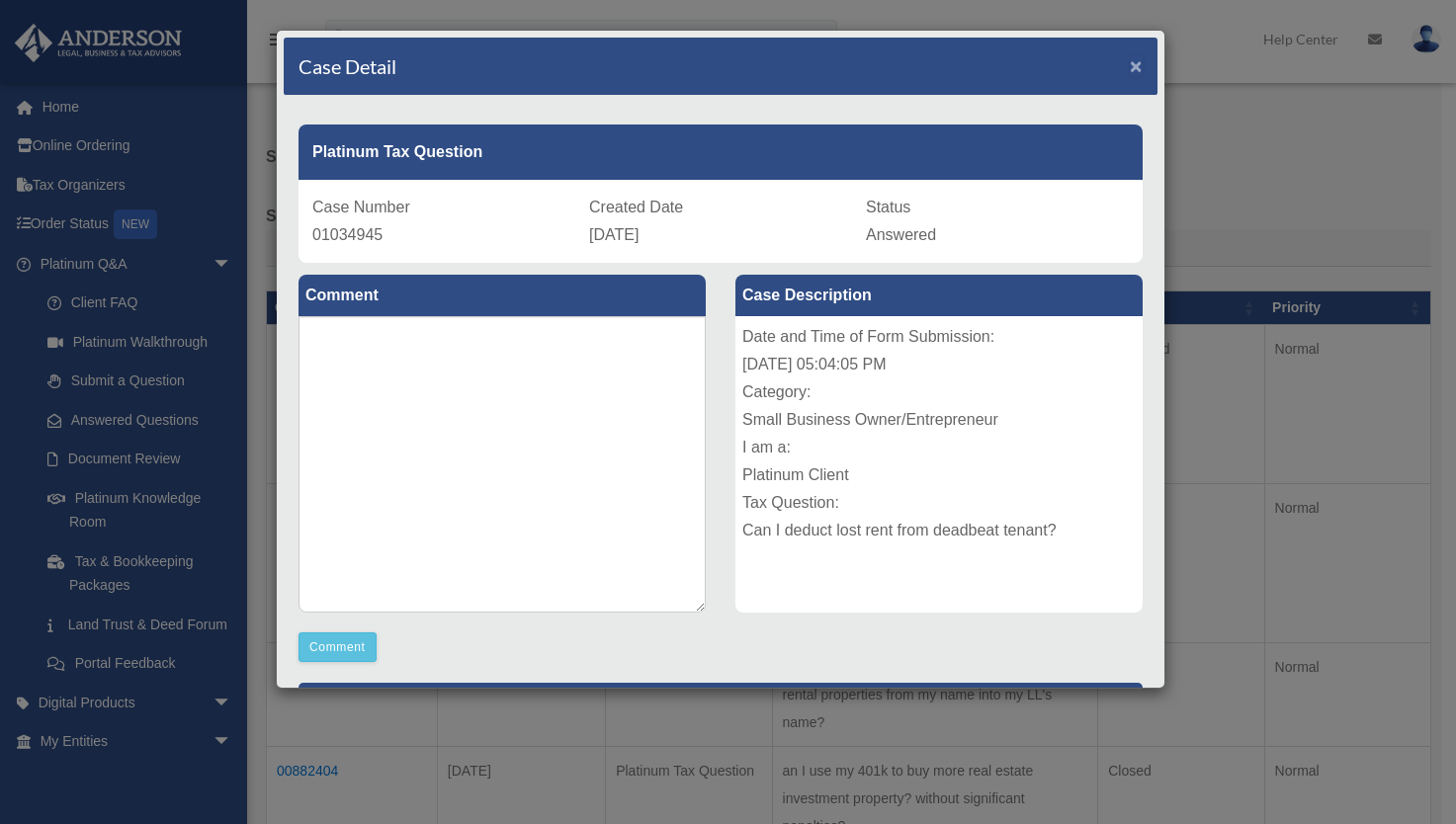 click on "×" at bounding box center [1136, 65] 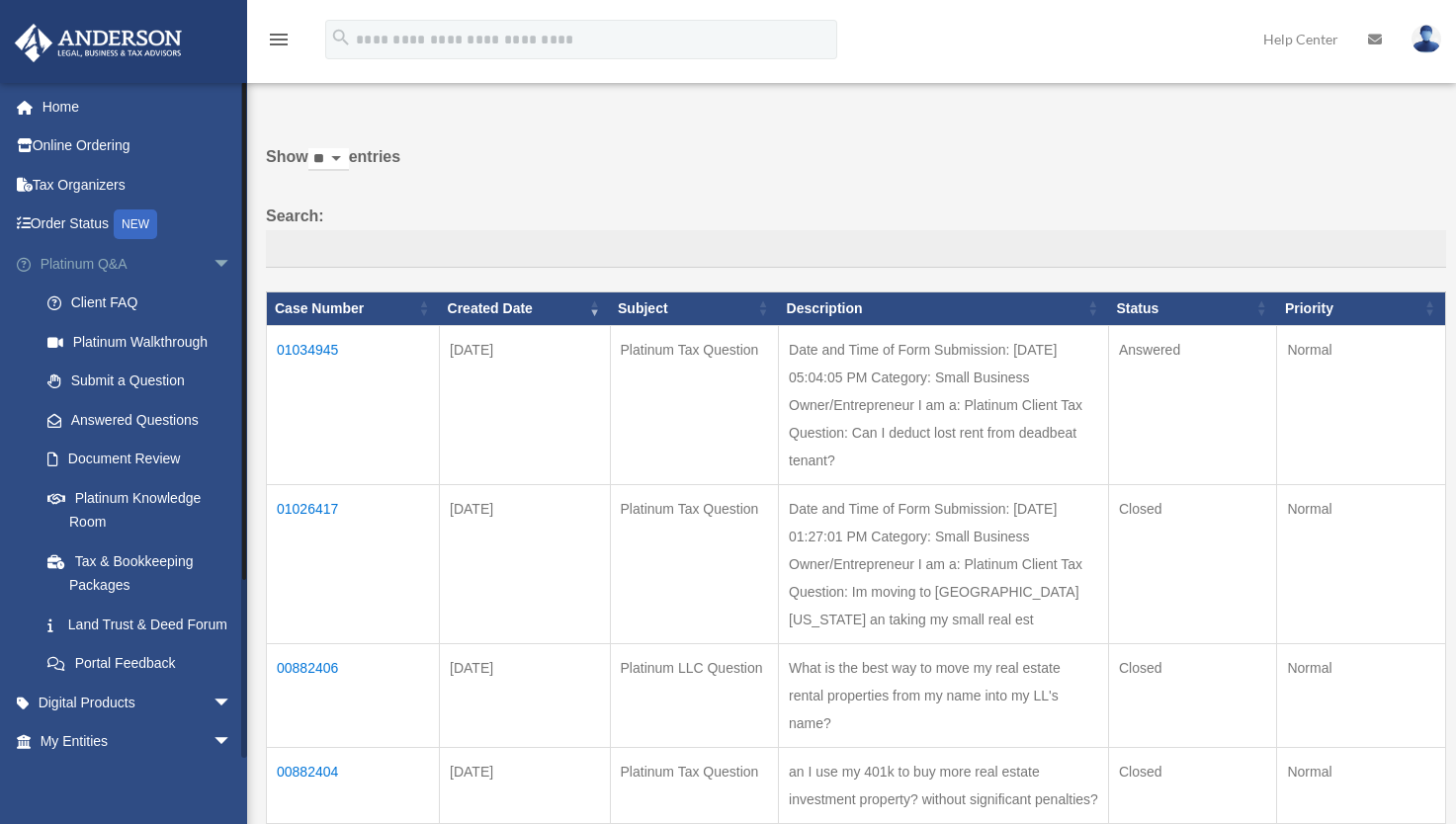click on "arrow_drop_down" at bounding box center (232, 264) 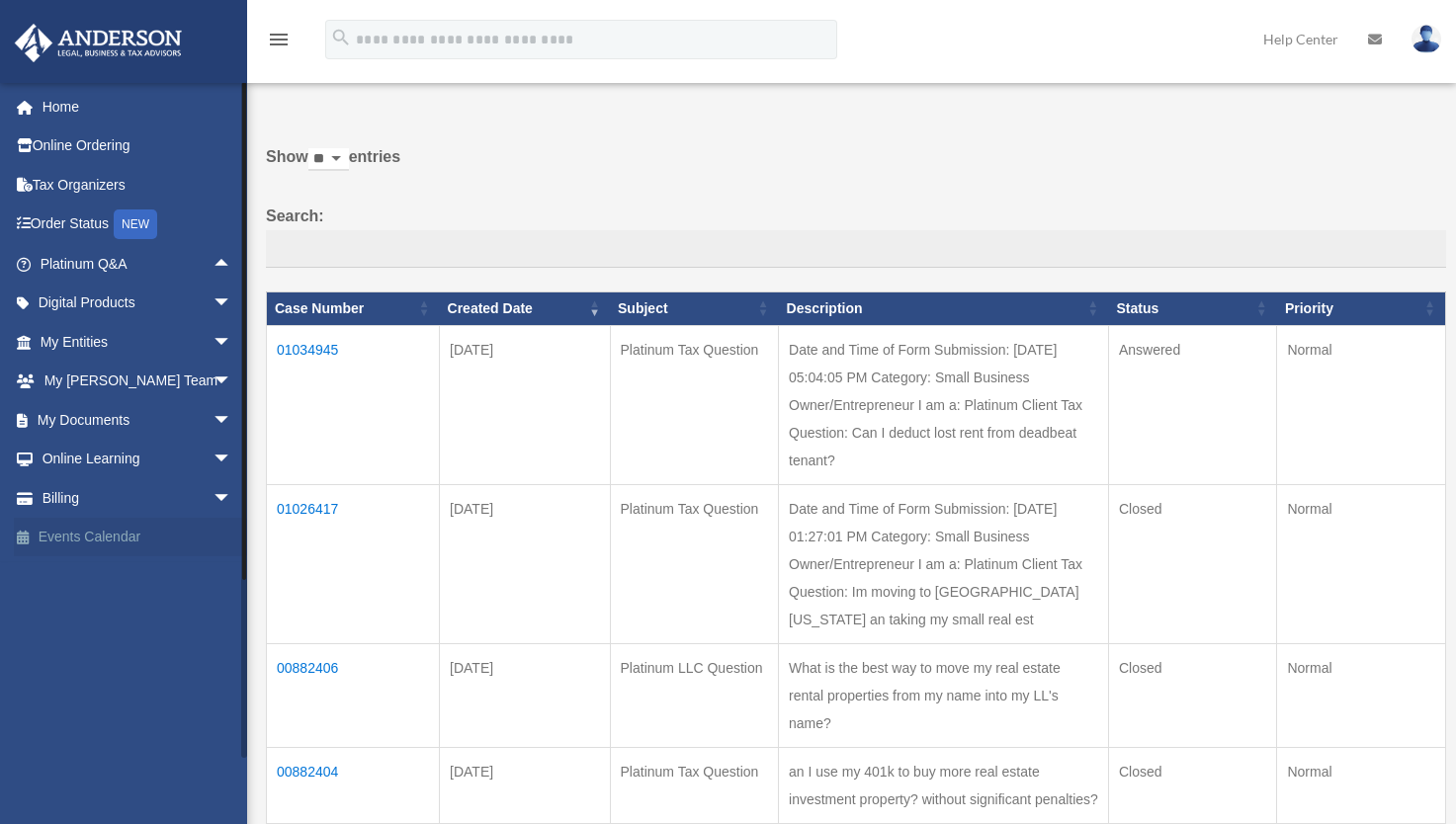click on "Events Calendar" at bounding box center (137, 537) 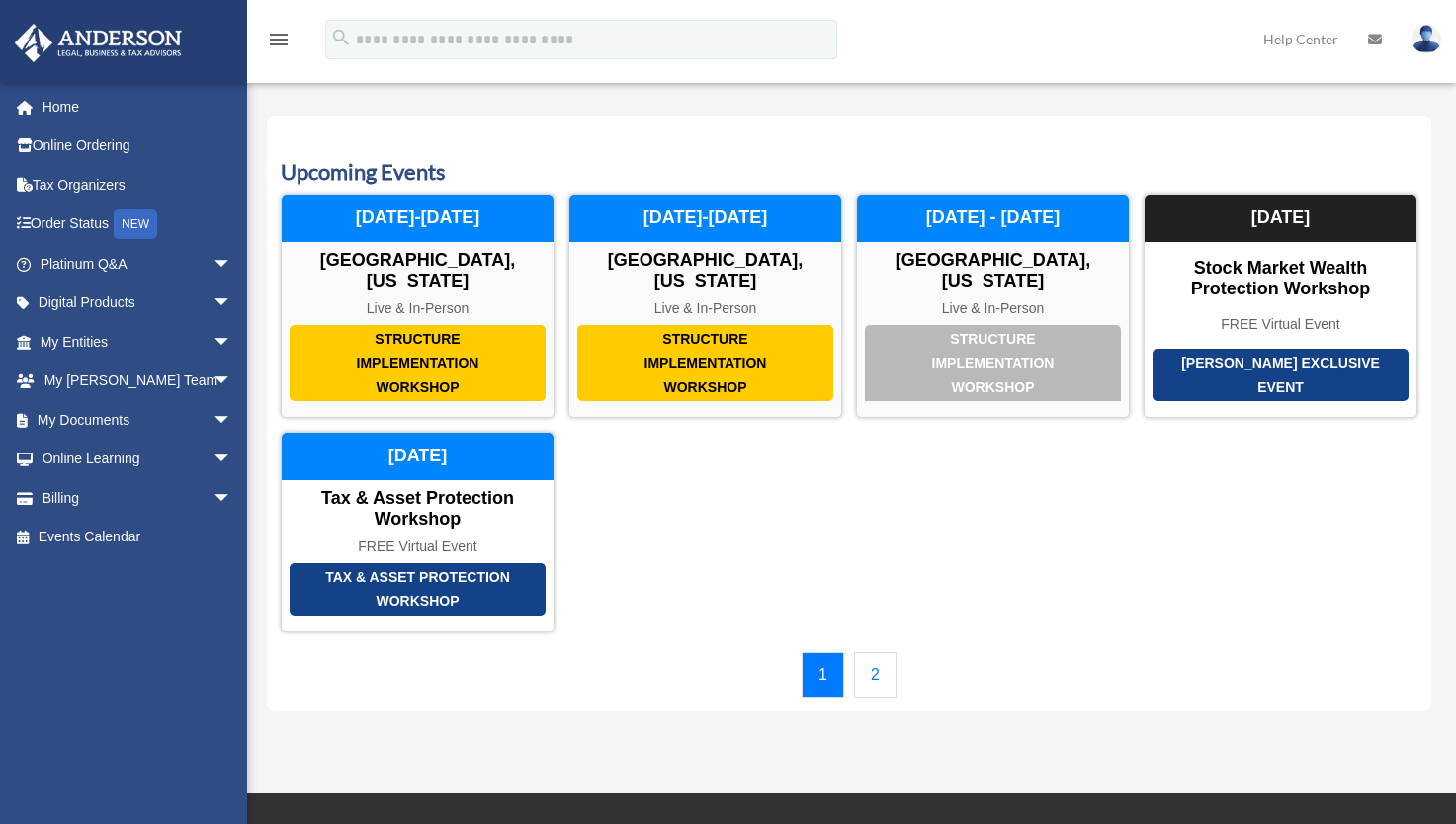 scroll, scrollTop: 0, scrollLeft: 0, axis: both 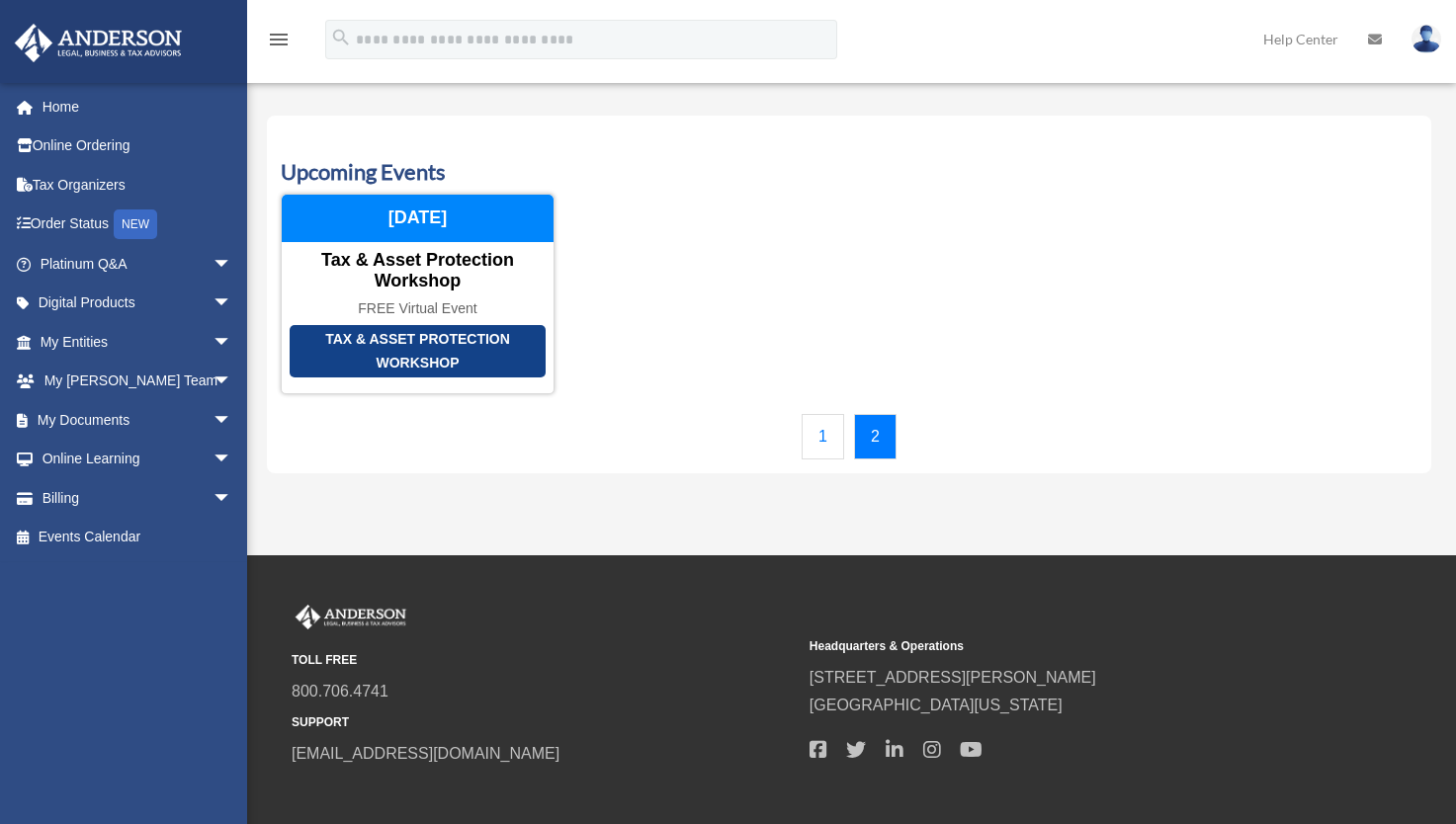 click on "1" at bounding box center (822, 437) 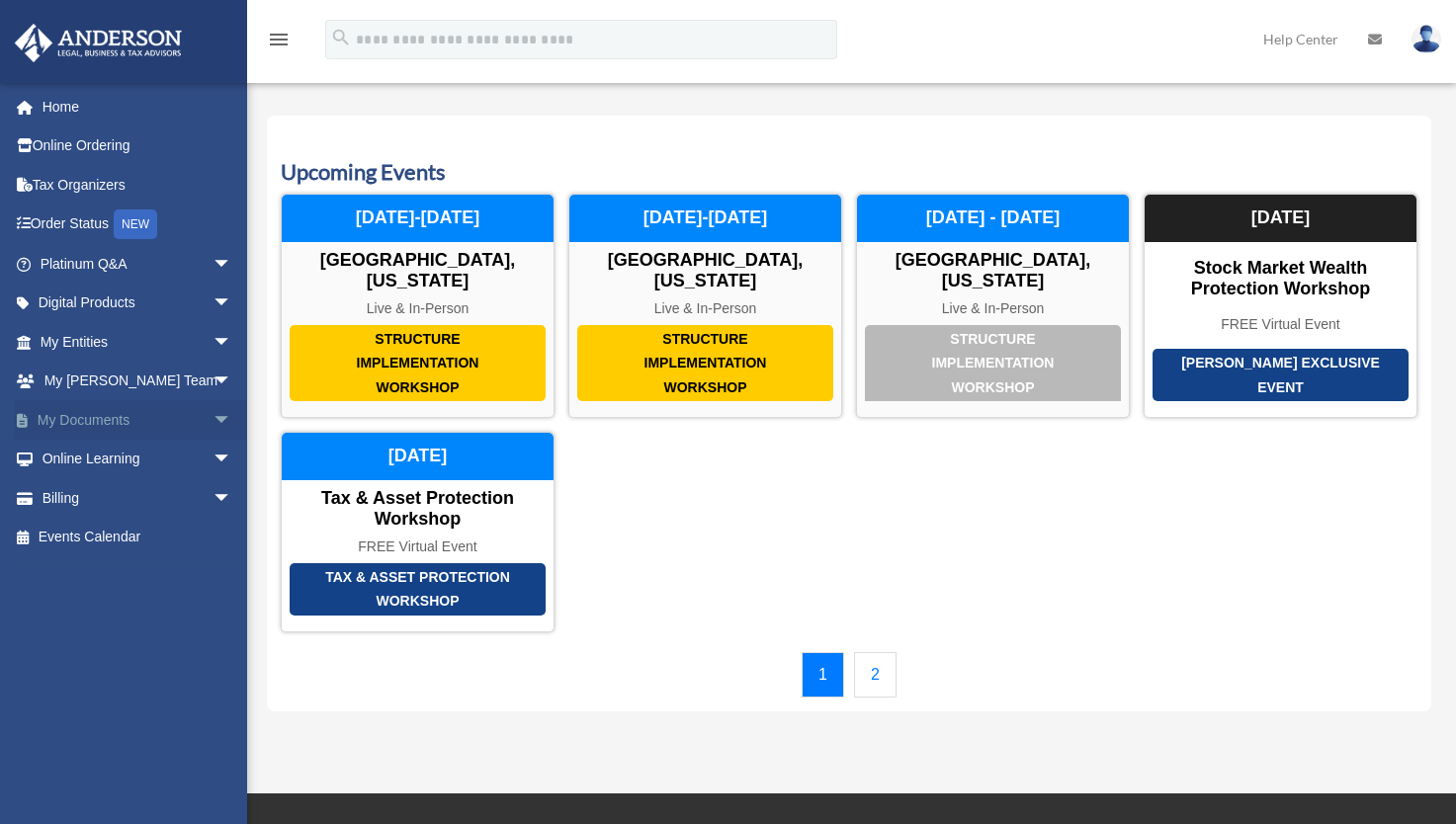 click on "arrow_drop_down" at bounding box center [232, 420] 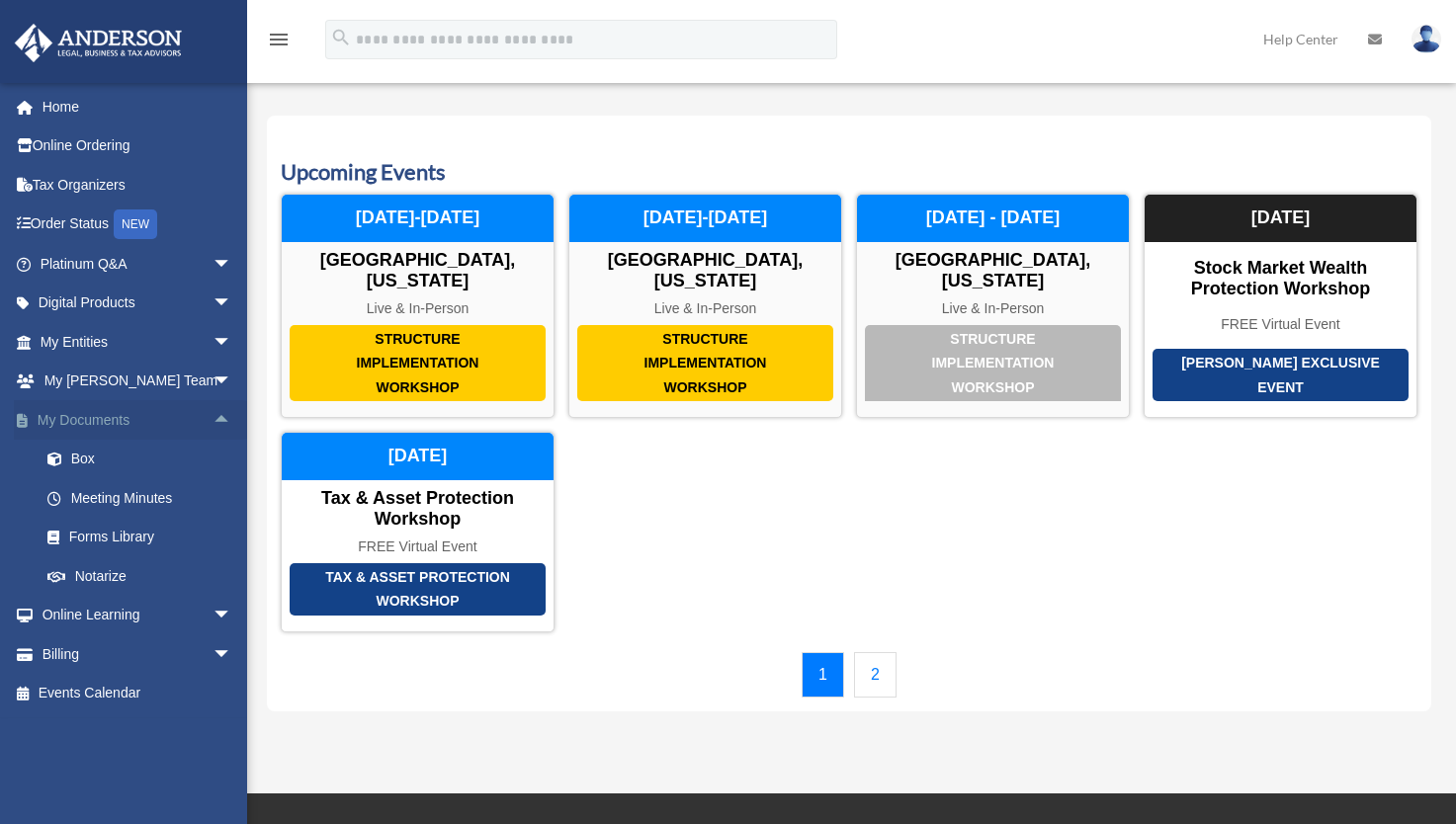 click on "arrow_drop_up" at bounding box center (232, 420) 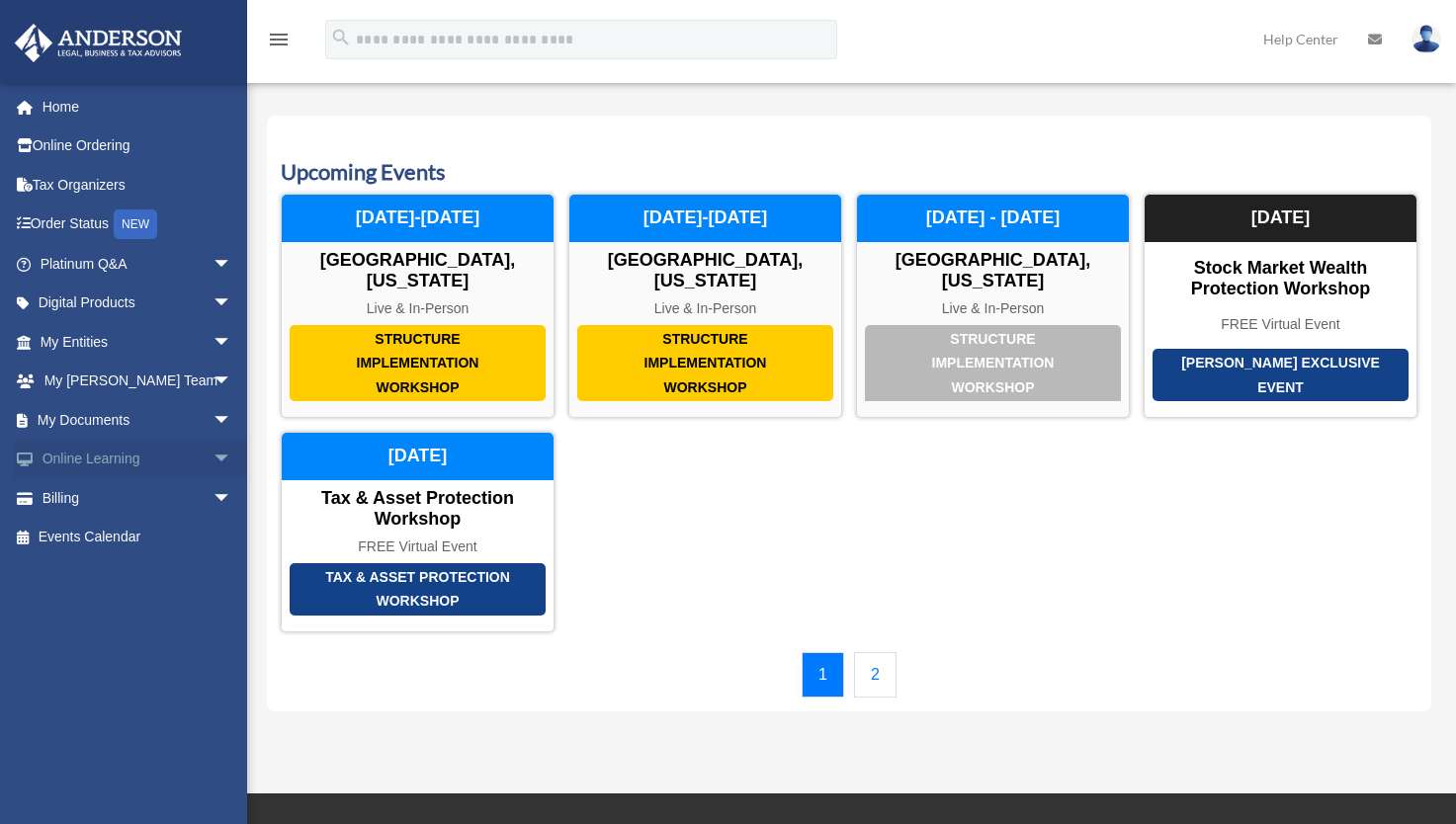 click on "arrow_drop_down" at bounding box center [232, 459] 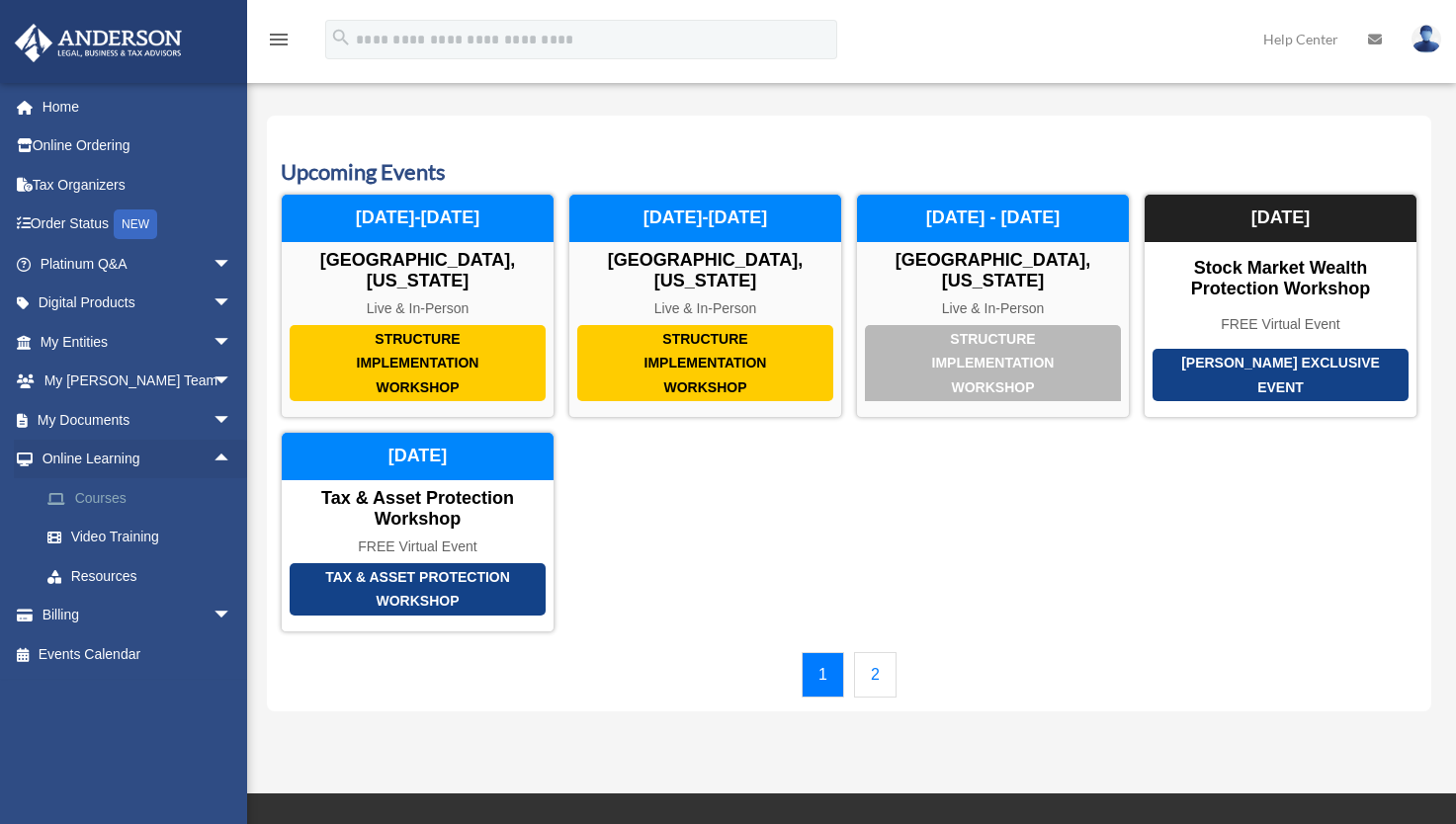 click on "Courses" at bounding box center (144, 498) 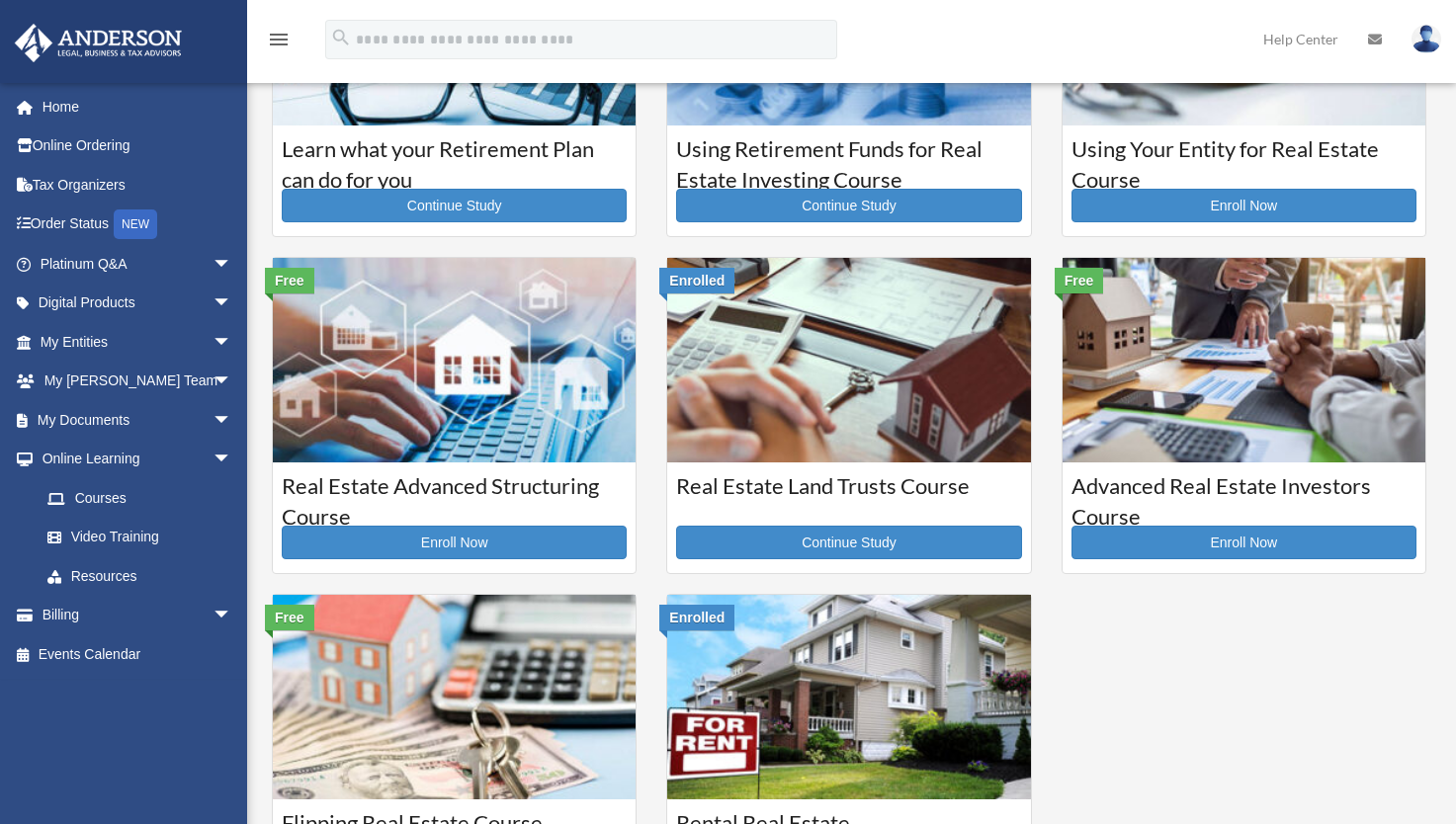 scroll, scrollTop: 198, scrollLeft: 0, axis: vertical 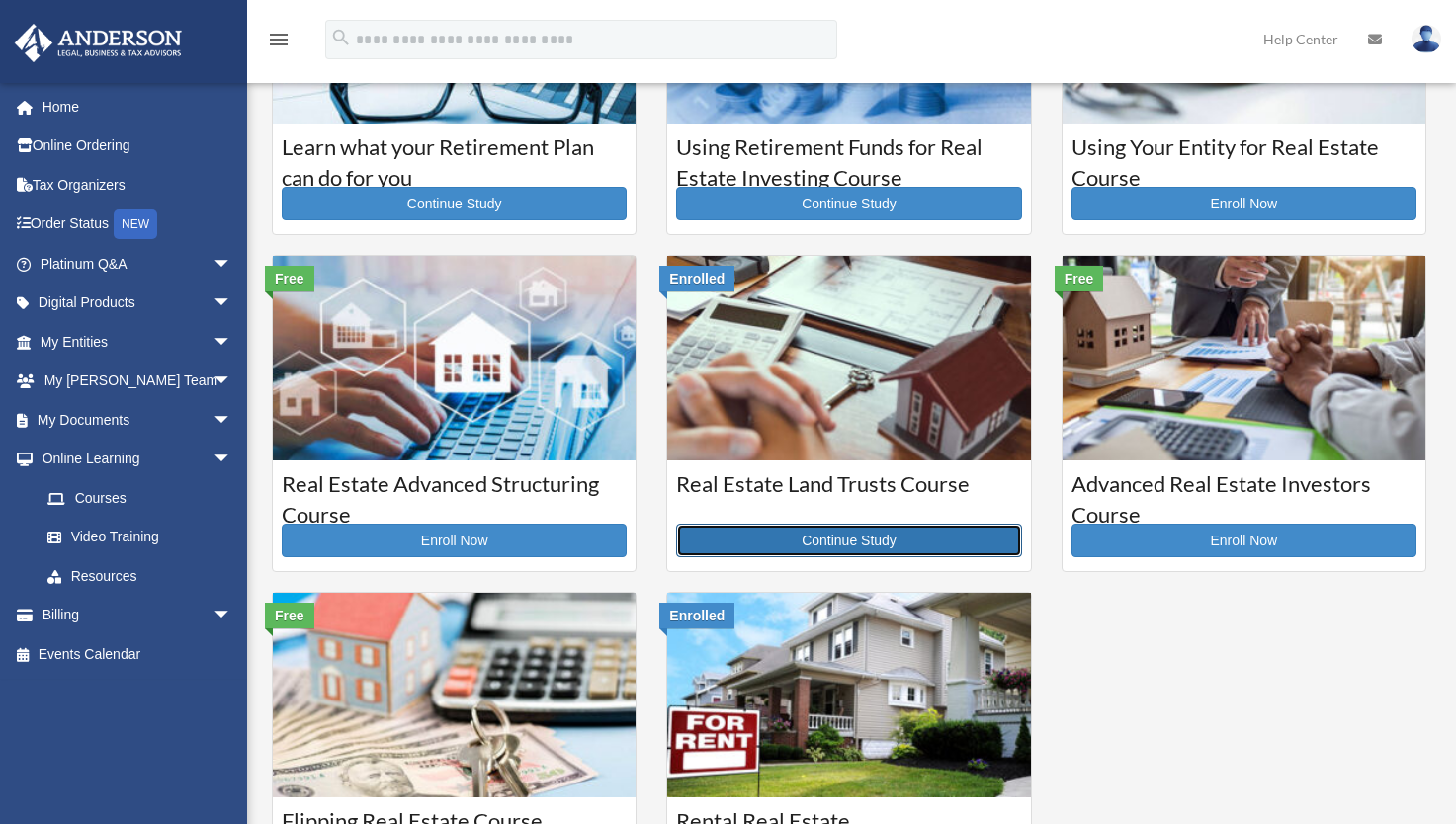 click on "Continue Study" at bounding box center (848, 540) 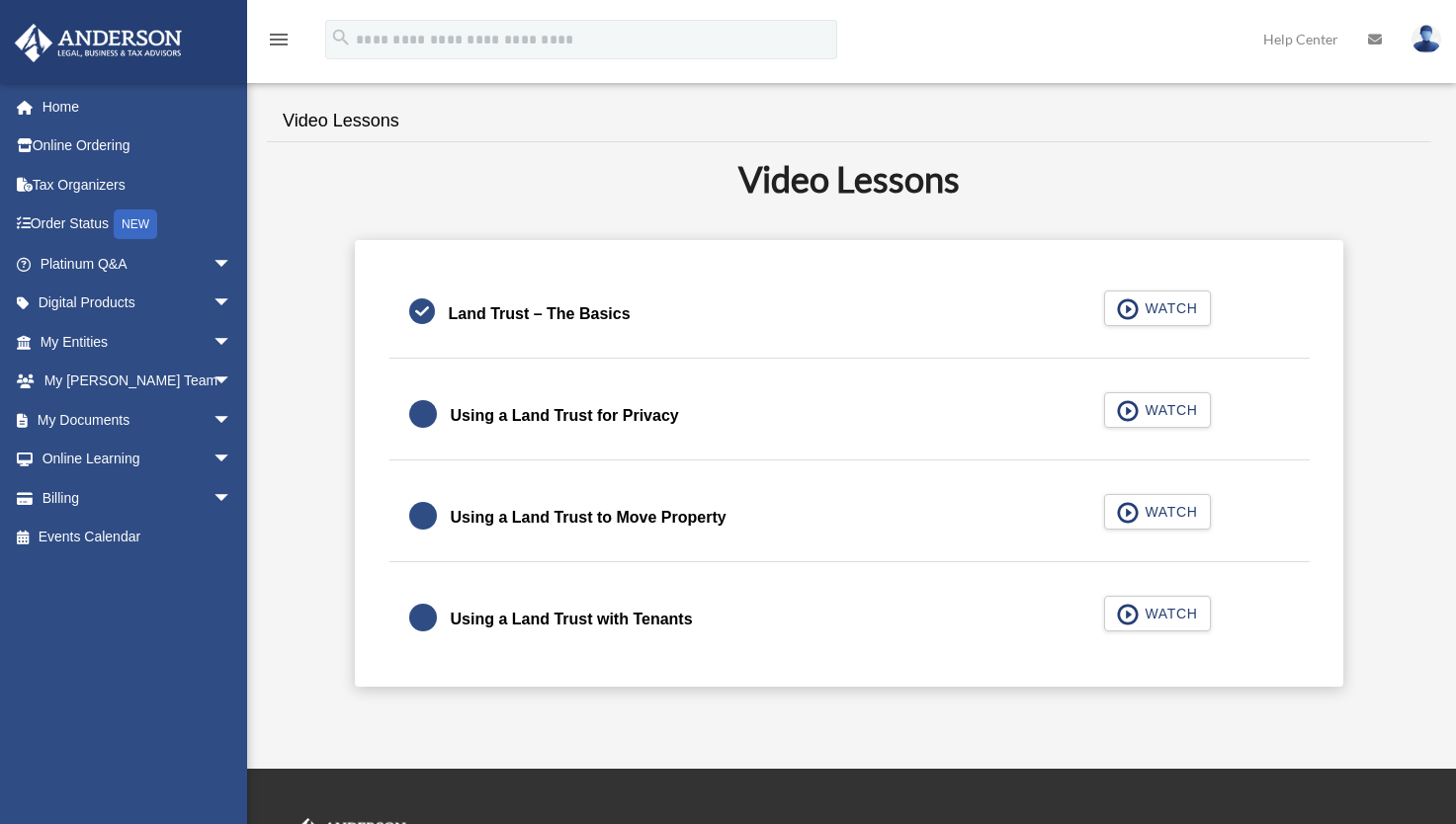 scroll, scrollTop: 435, scrollLeft: 0, axis: vertical 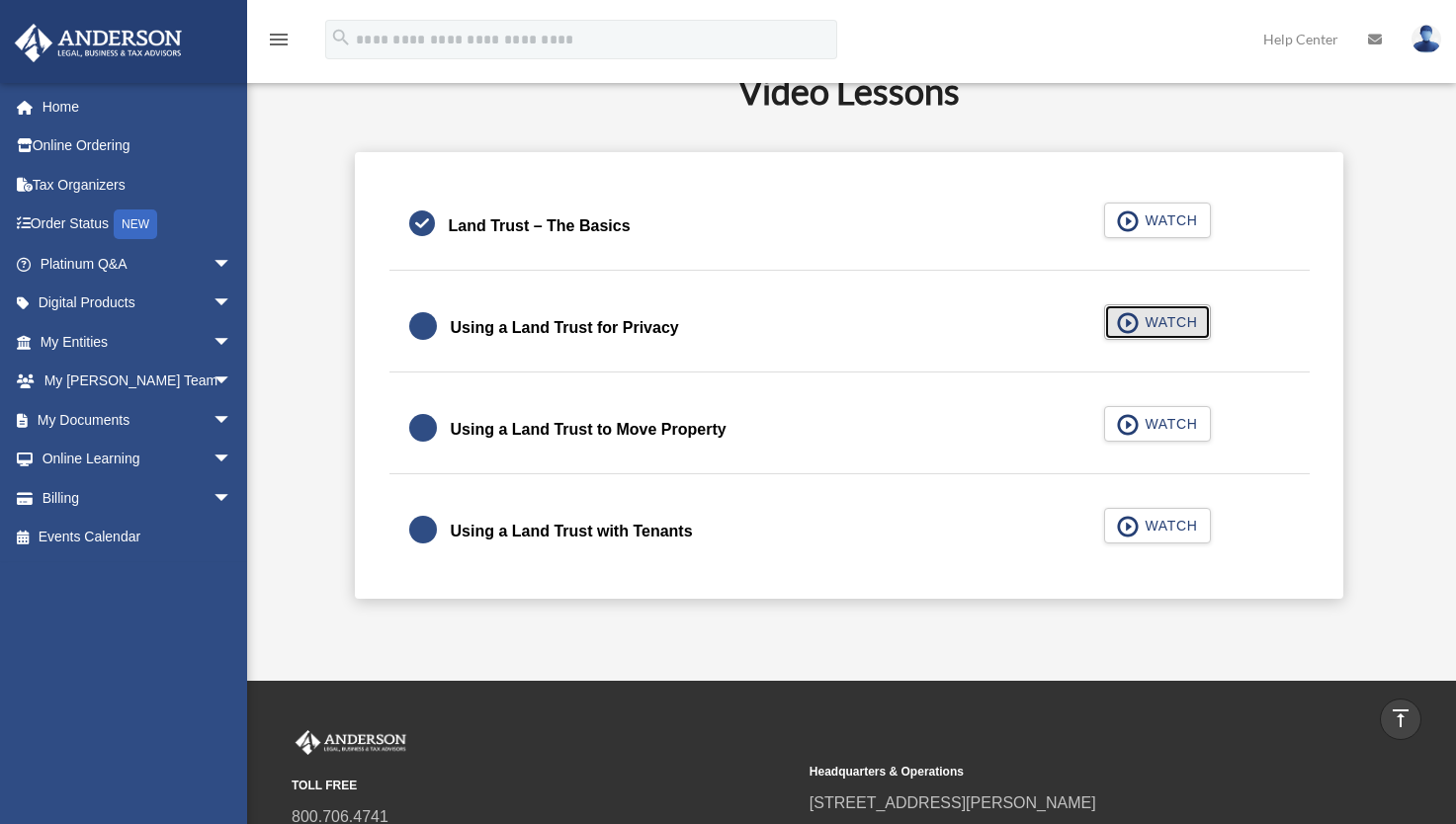 click on "WATCH" at bounding box center (1167, 322) 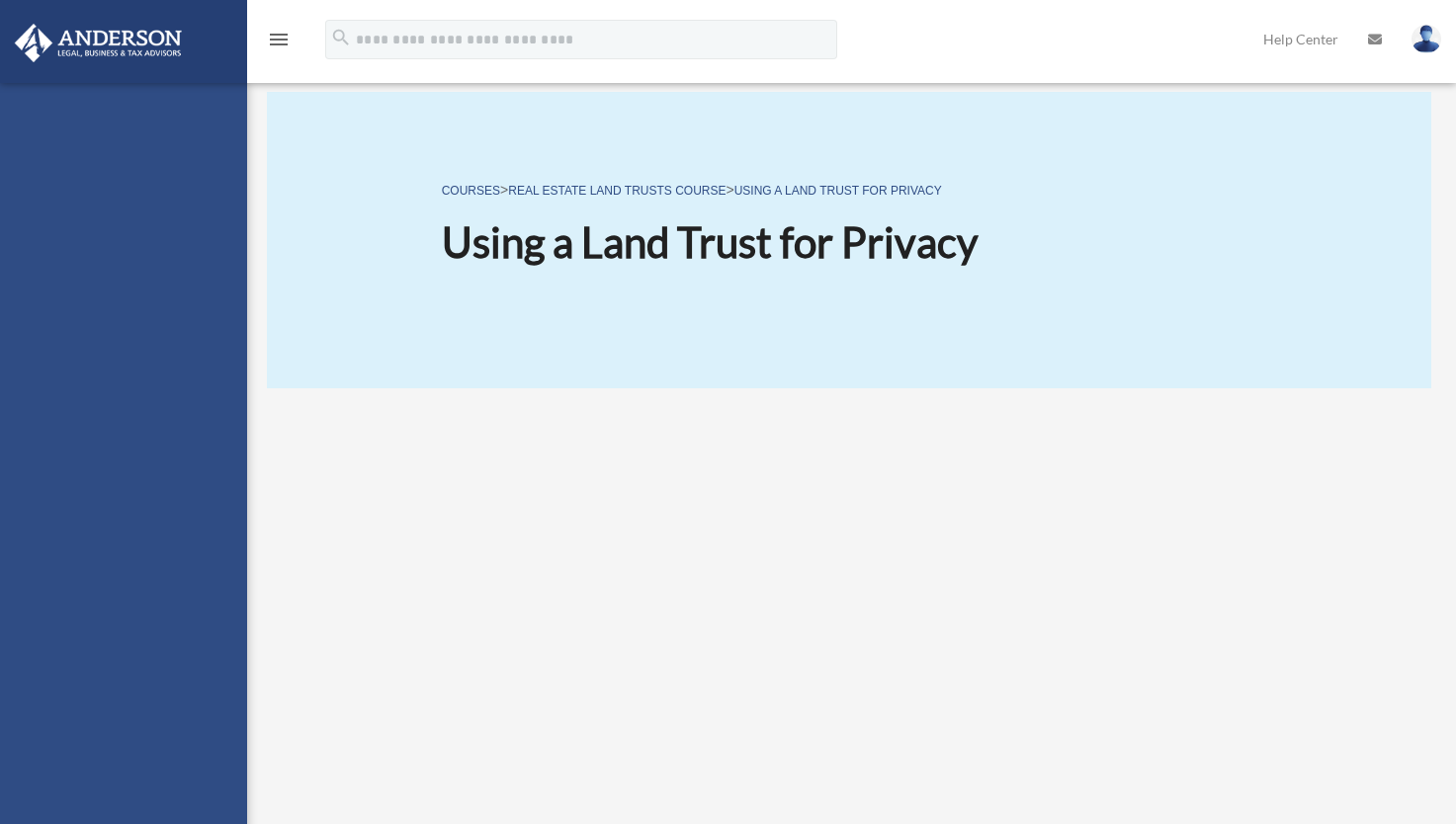 scroll, scrollTop: 0, scrollLeft: 0, axis: both 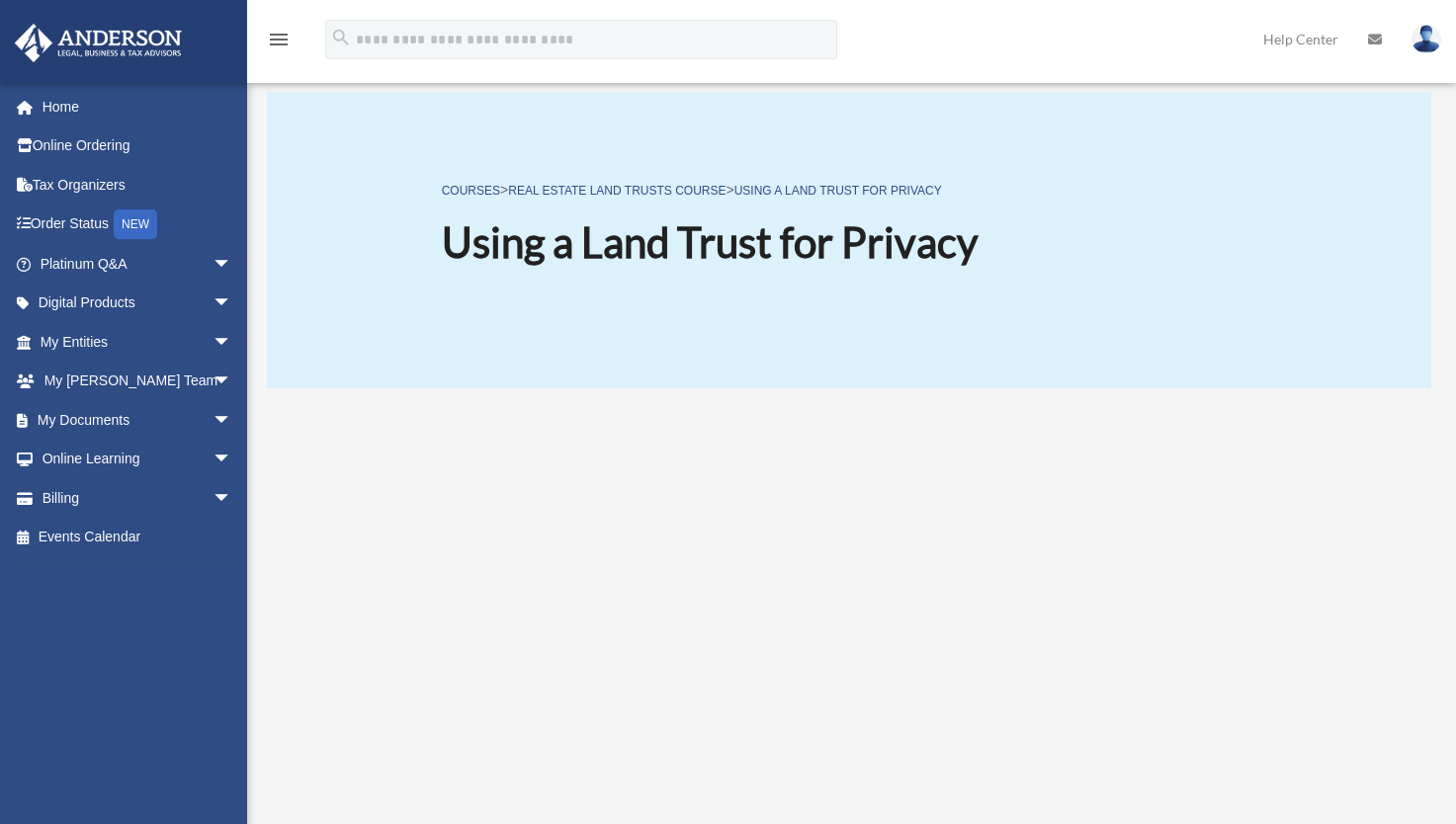 click at bounding box center [849, 674] 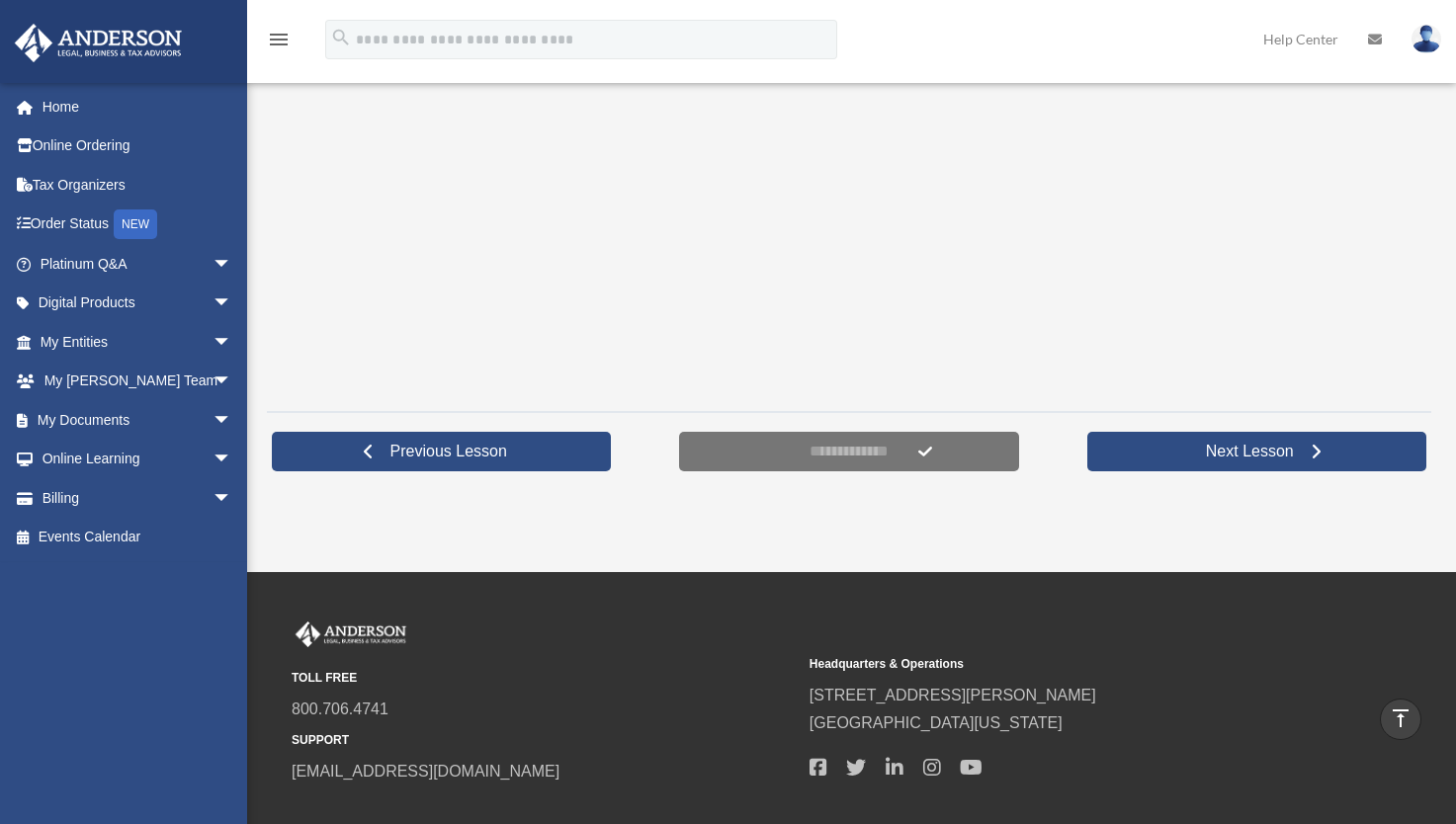 scroll, scrollTop: 510, scrollLeft: 0, axis: vertical 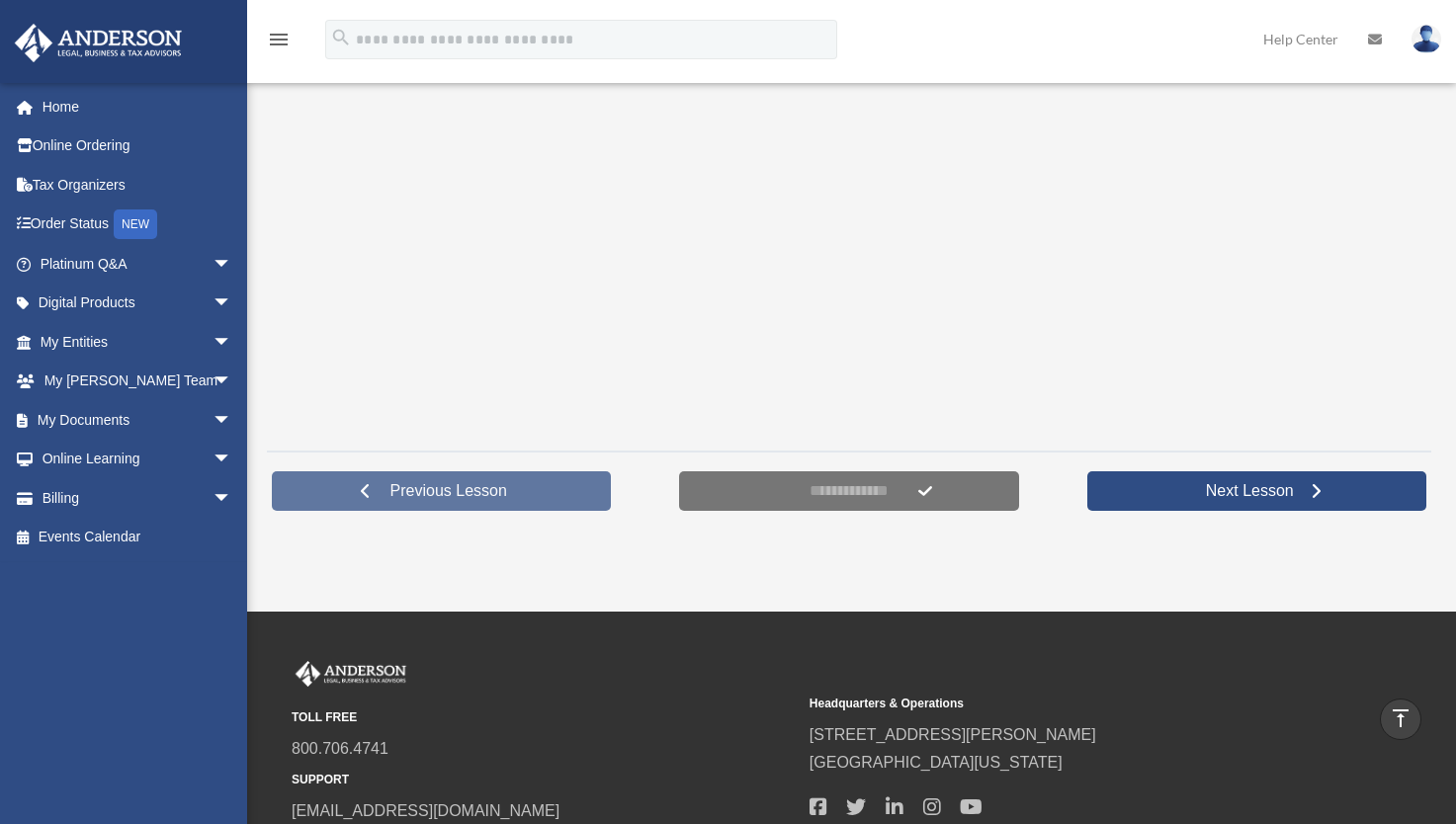 click on "Previous Lesson" at bounding box center (449, 491) 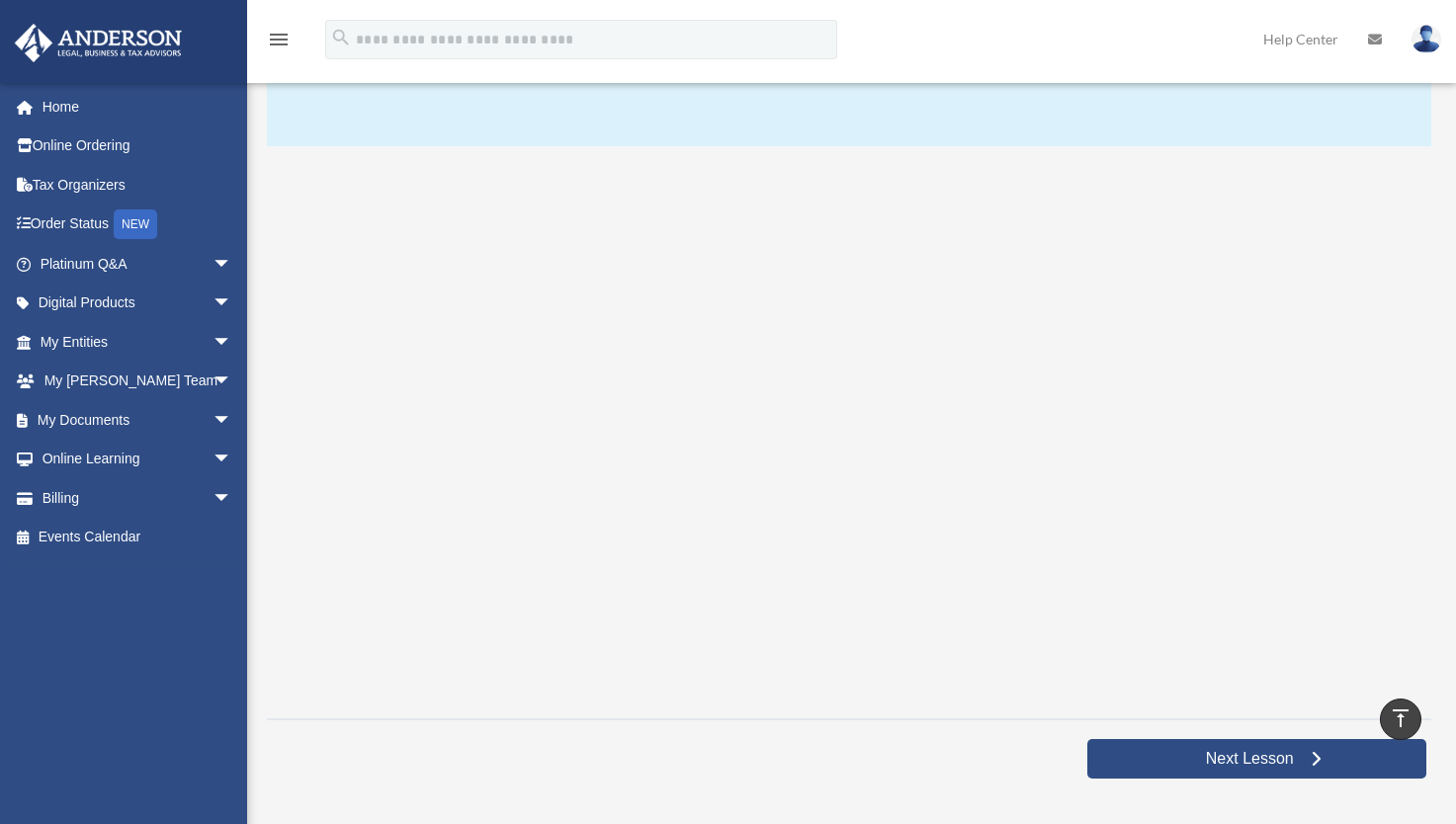 scroll, scrollTop: 237, scrollLeft: 0, axis: vertical 